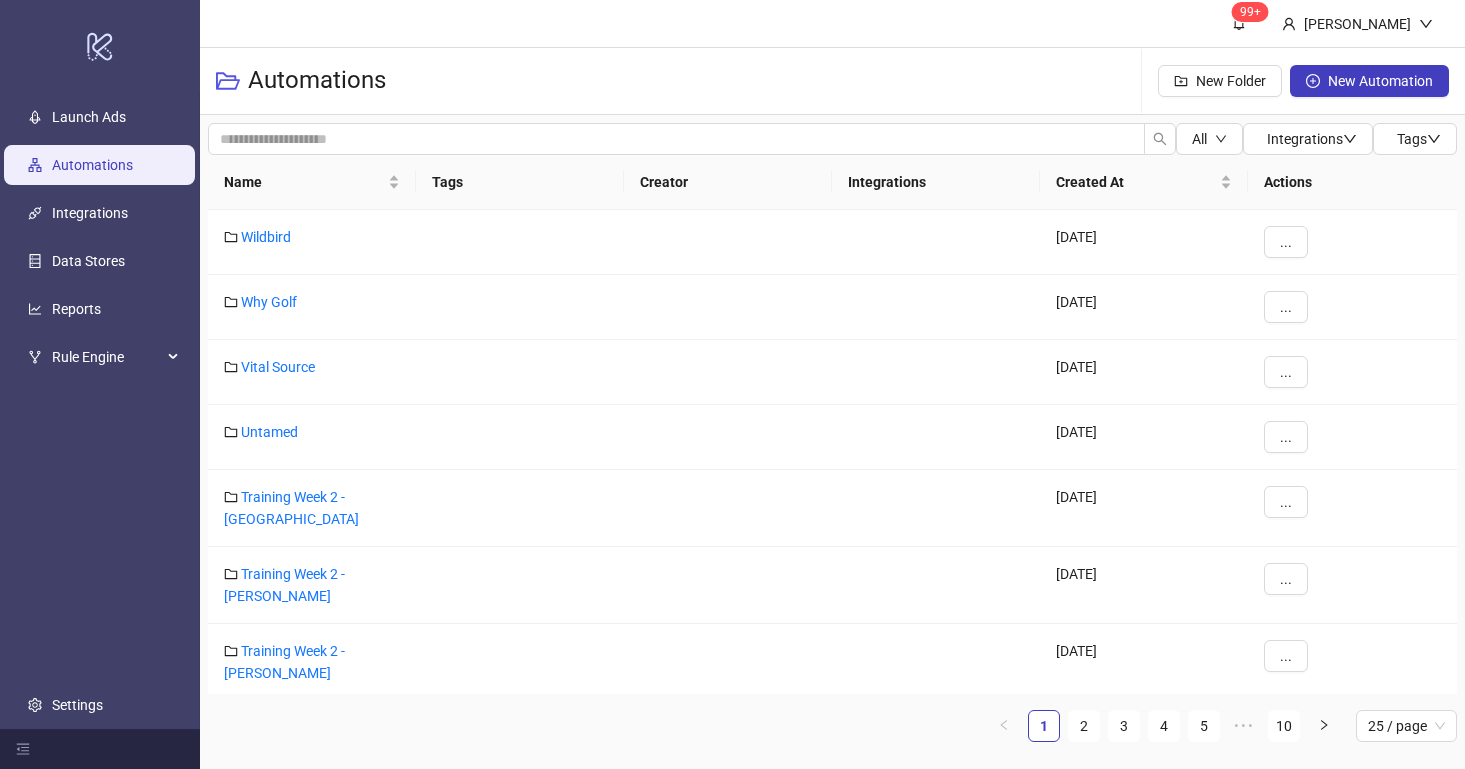 scroll, scrollTop: 0, scrollLeft: 0, axis: both 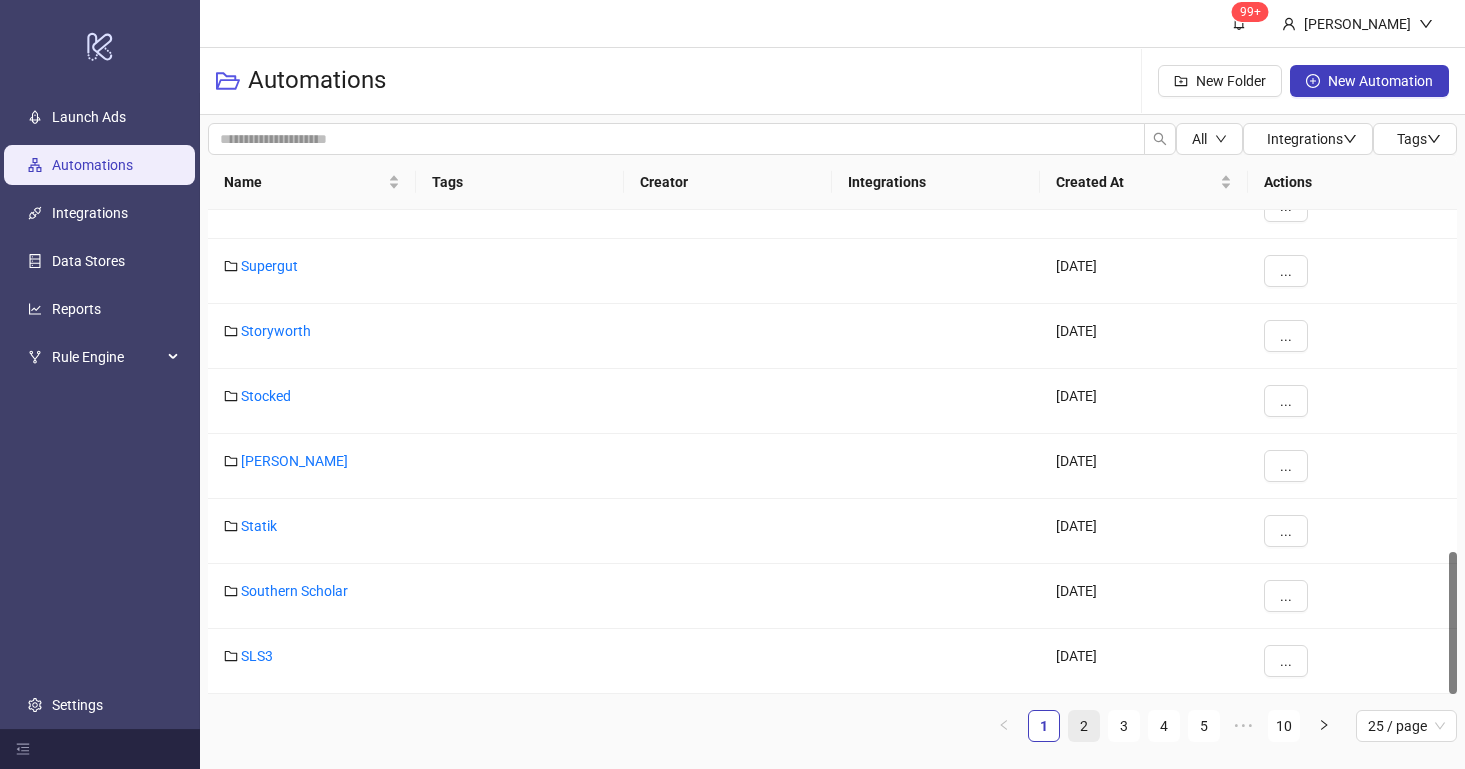 click on "2" at bounding box center (1084, 726) 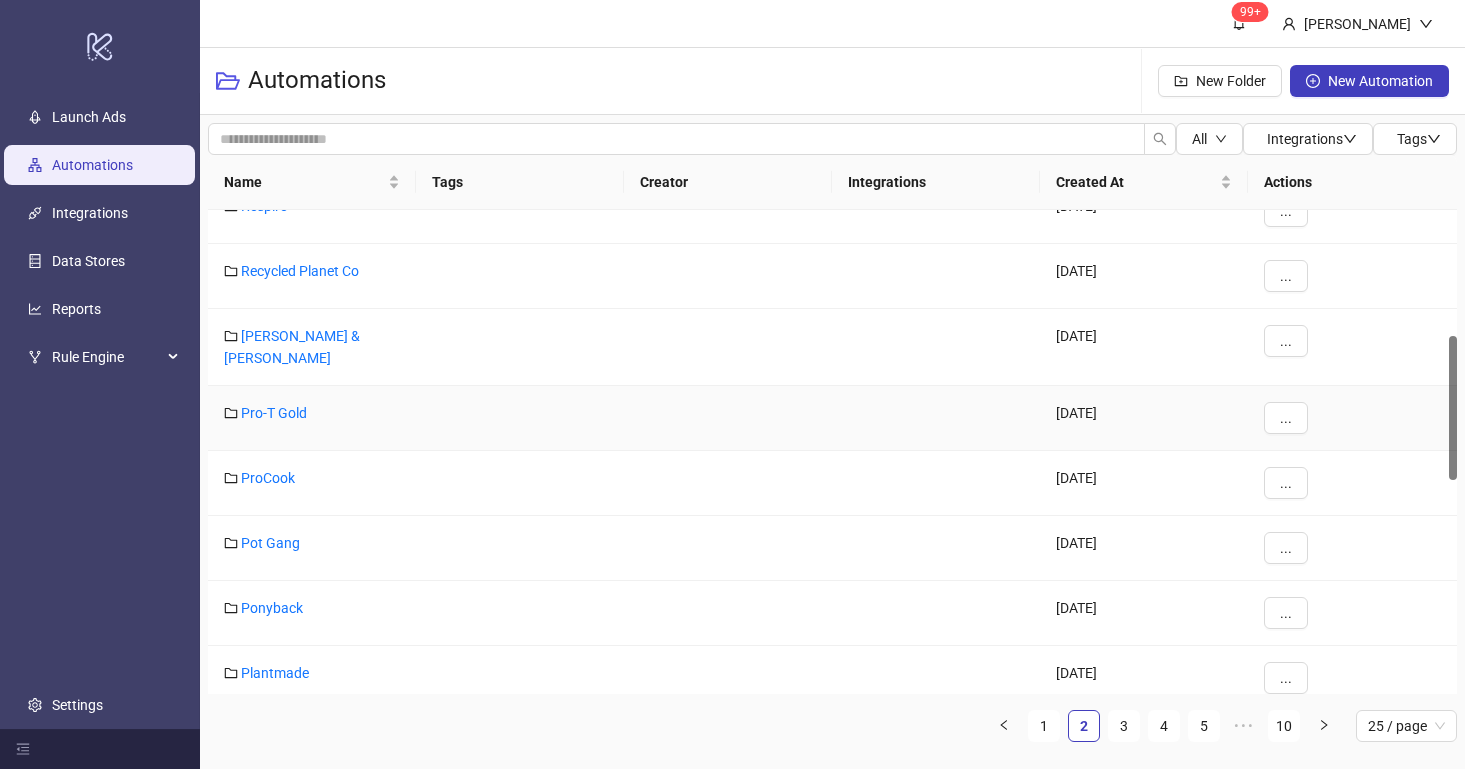 scroll, scrollTop: 423, scrollLeft: 0, axis: vertical 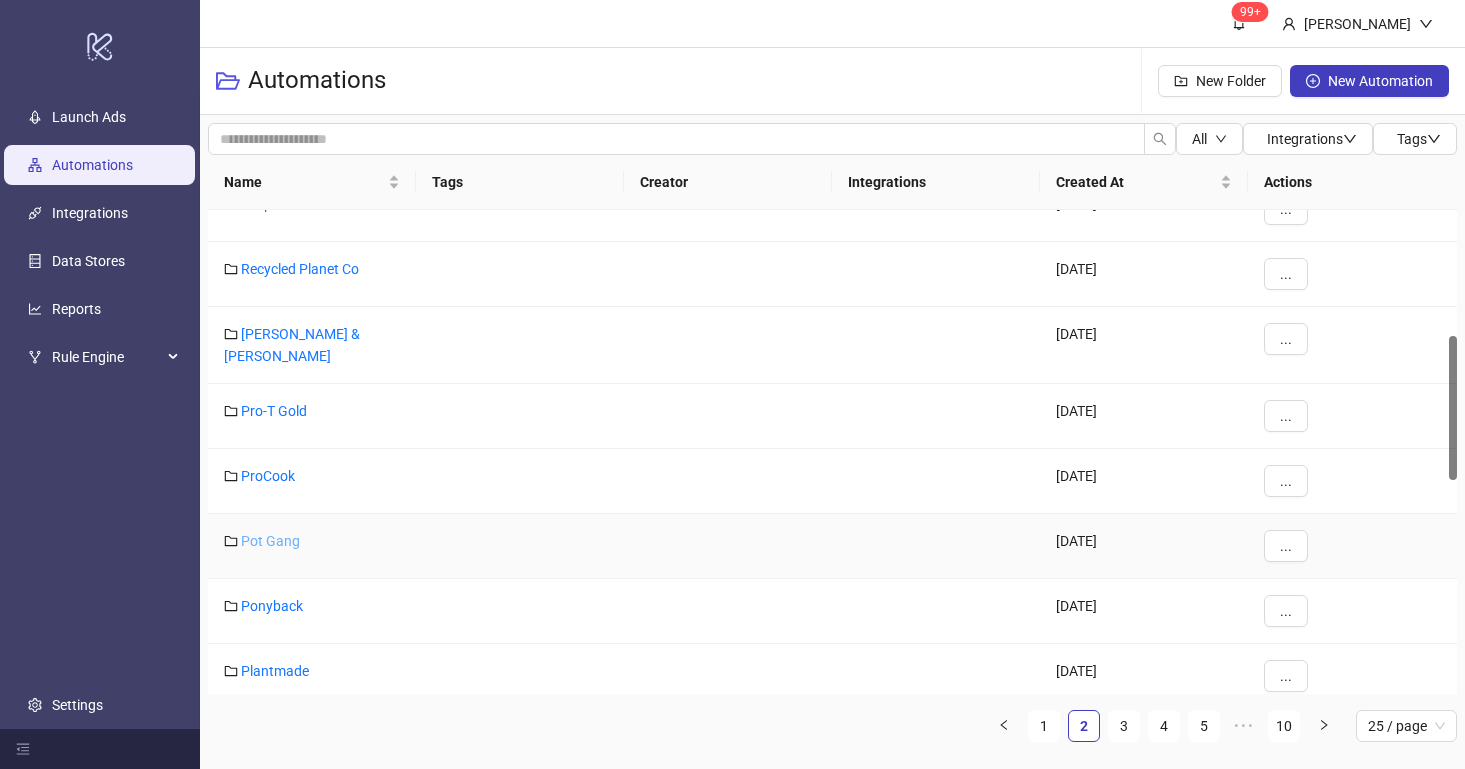 click on "Pot Gang" at bounding box center (270, 541) 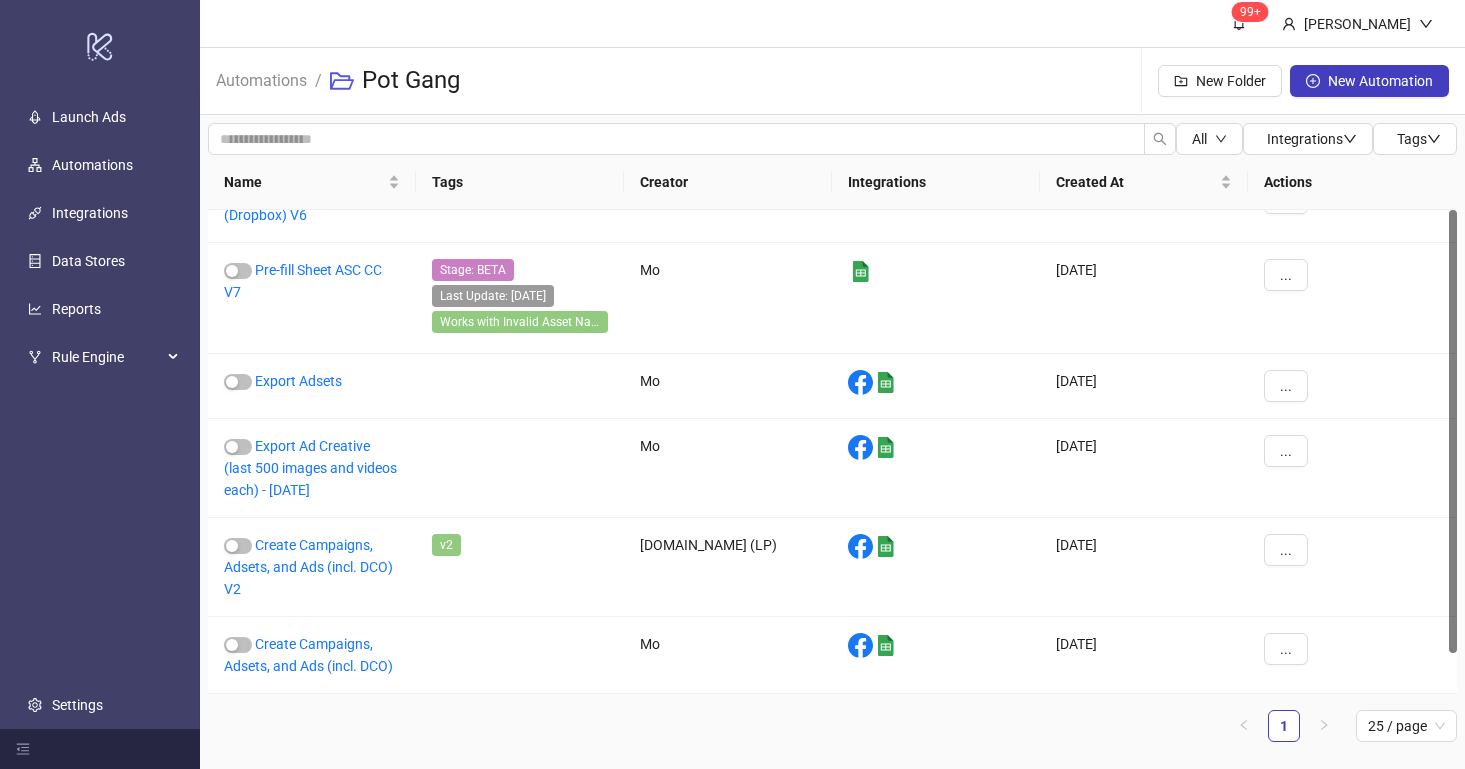 scroll, scrollTop: 0, scrollLeft: 0, axis: both 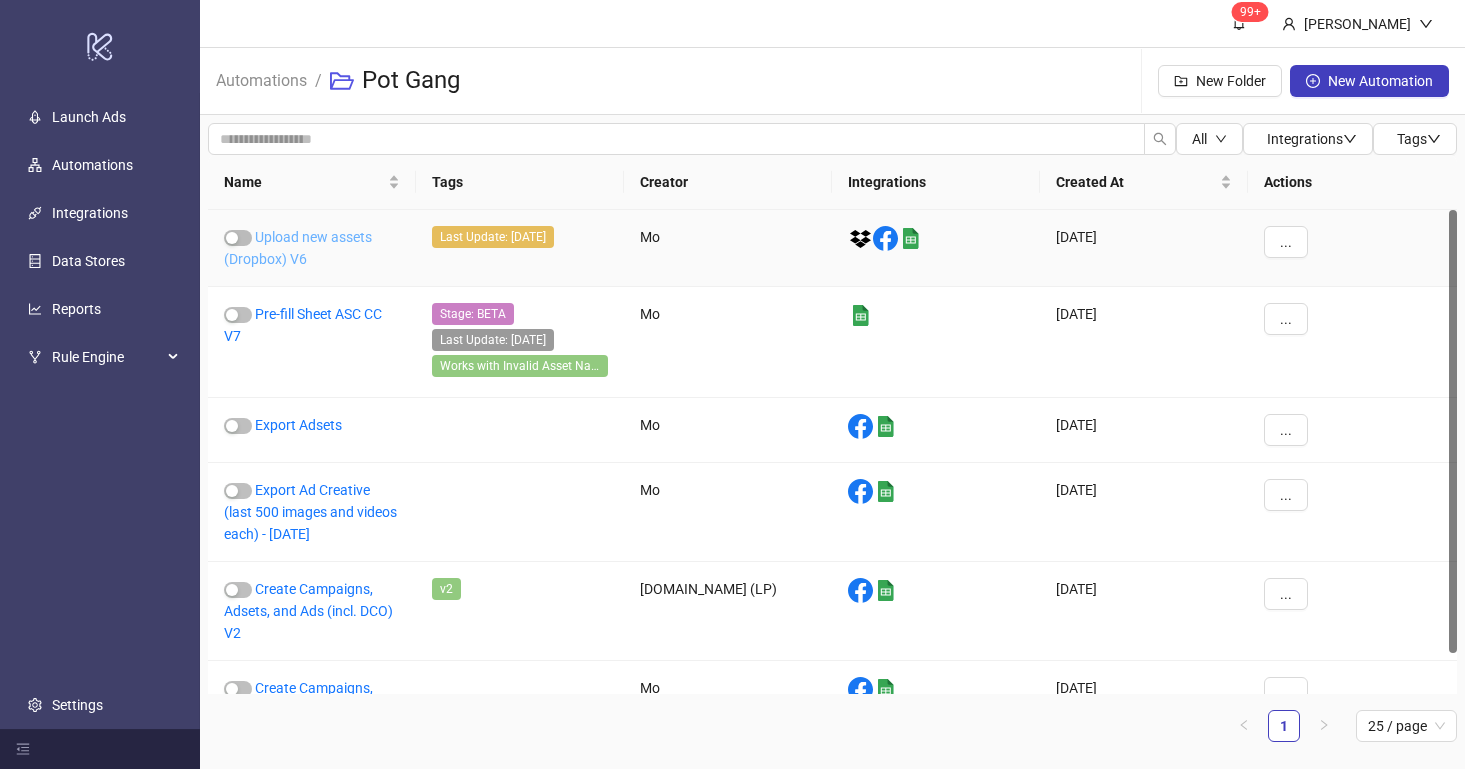 click on "Upload new assets (Dropbox) V6" at bounding box center [298, 248] 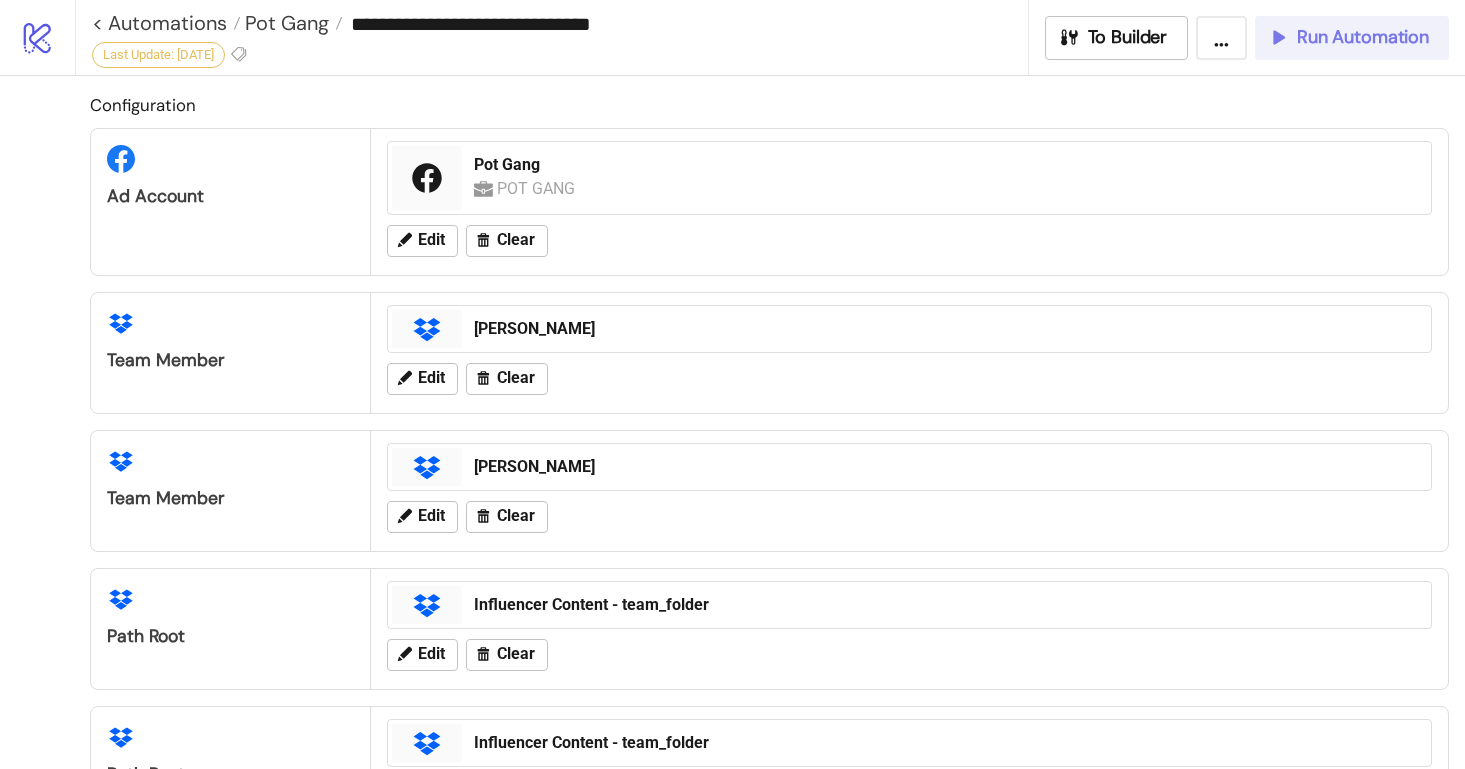 click on "Run Automation" at bounding box center (1363, 37) 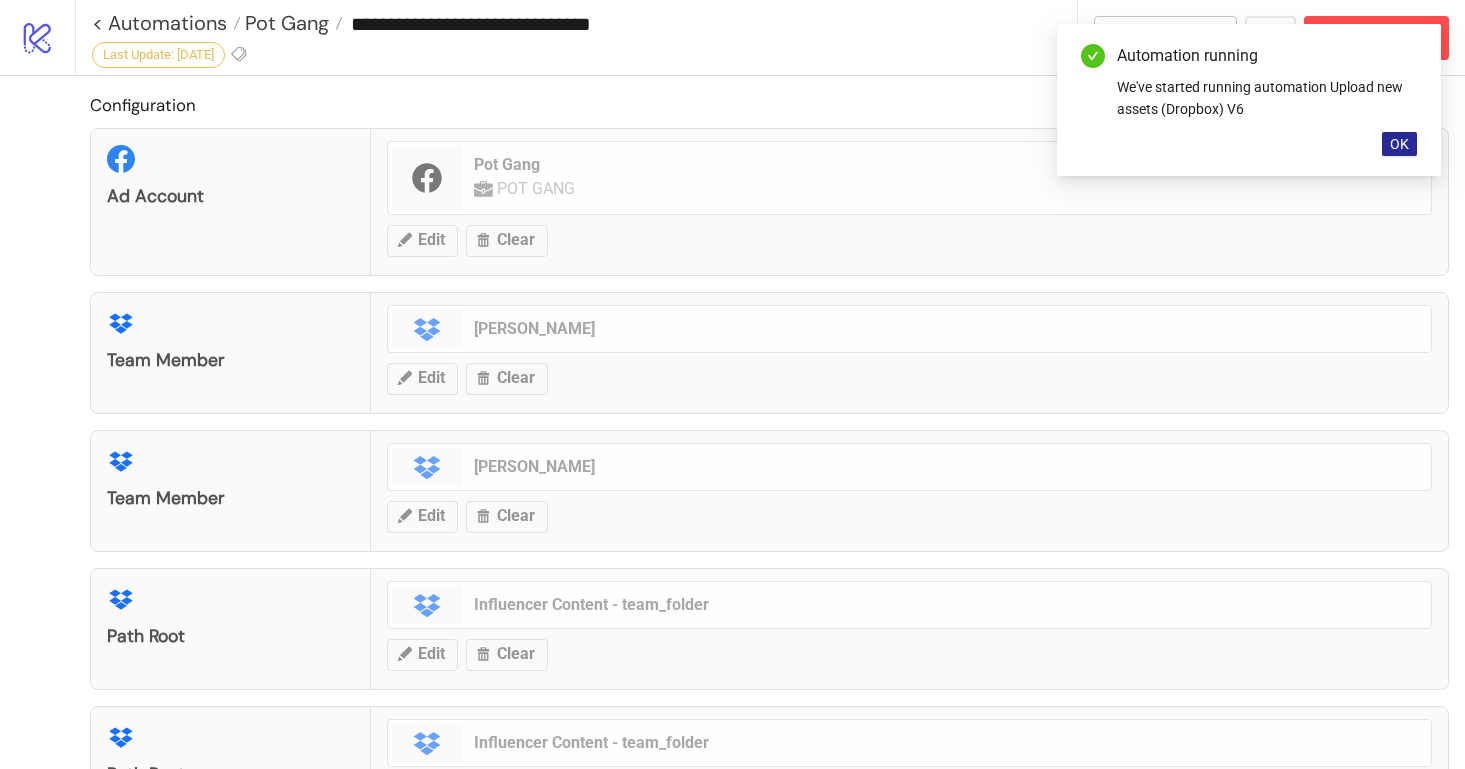 click on "OK" at bounding box center [1399, 144] 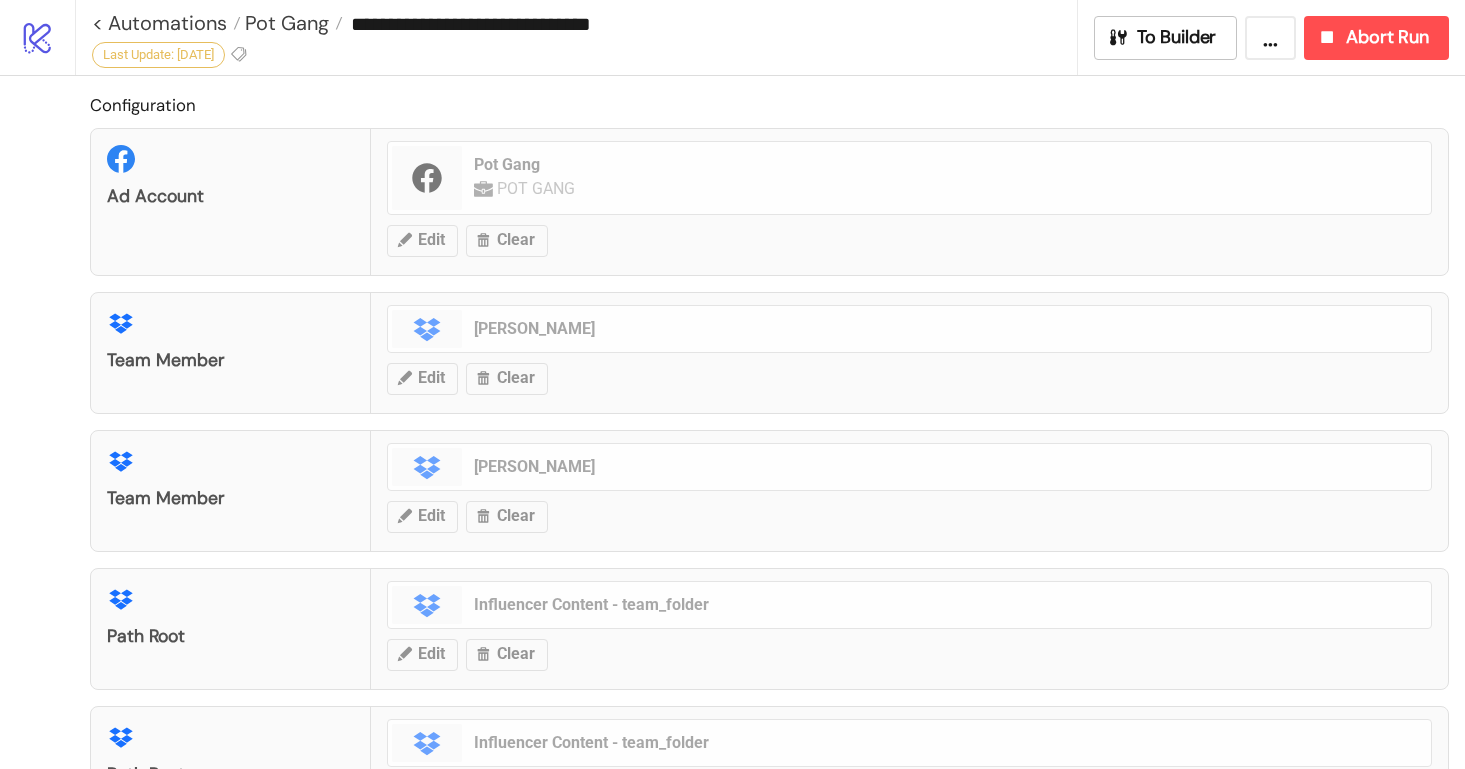 scroll, scrollTop: 0, scrollLeft: 0, axis: both 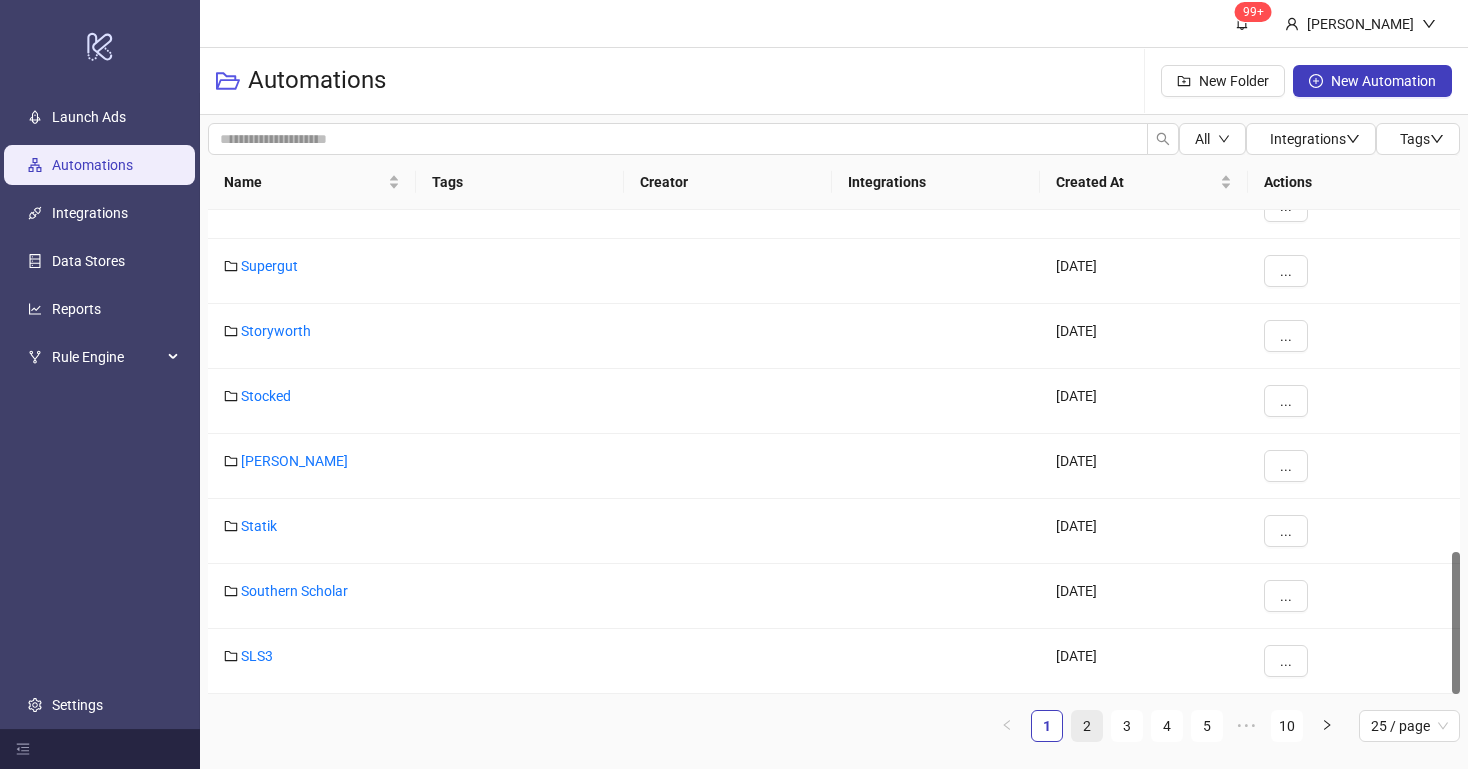 click on "2" at bounding box center [1087, 726] 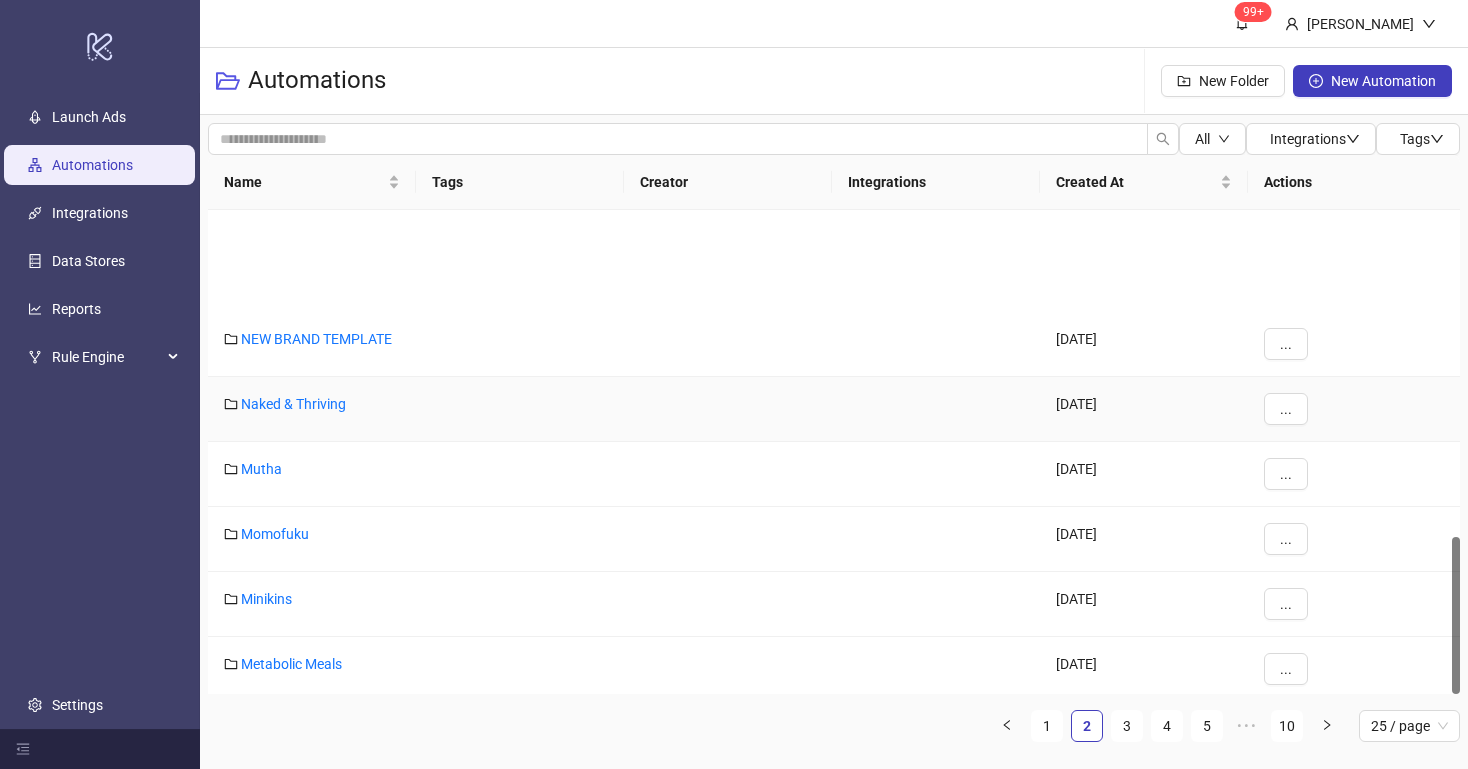 scroll, scrollTop: 1001, scrollLeft: 0, axis: vertical 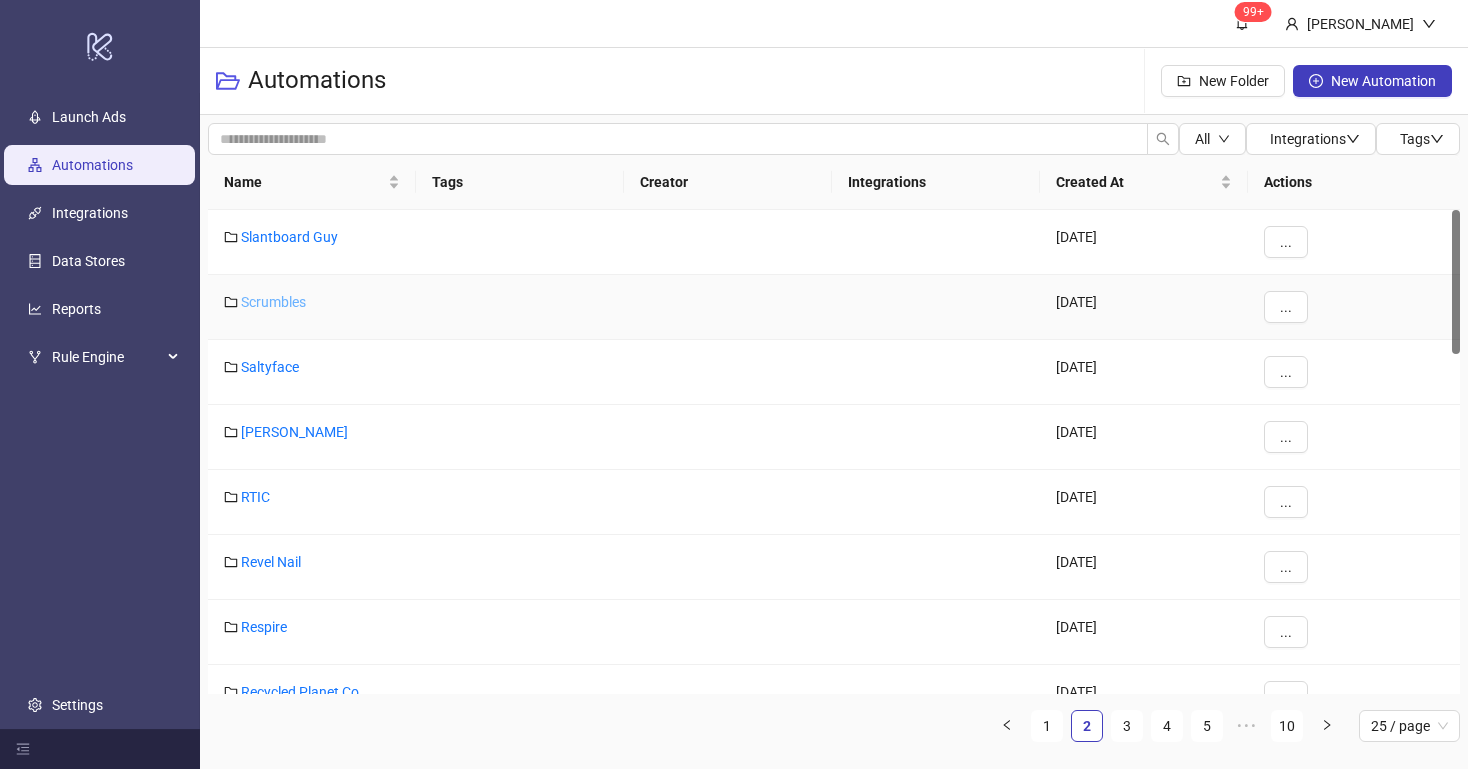 click on "Scrumbles" at bounding box center [273, 302] 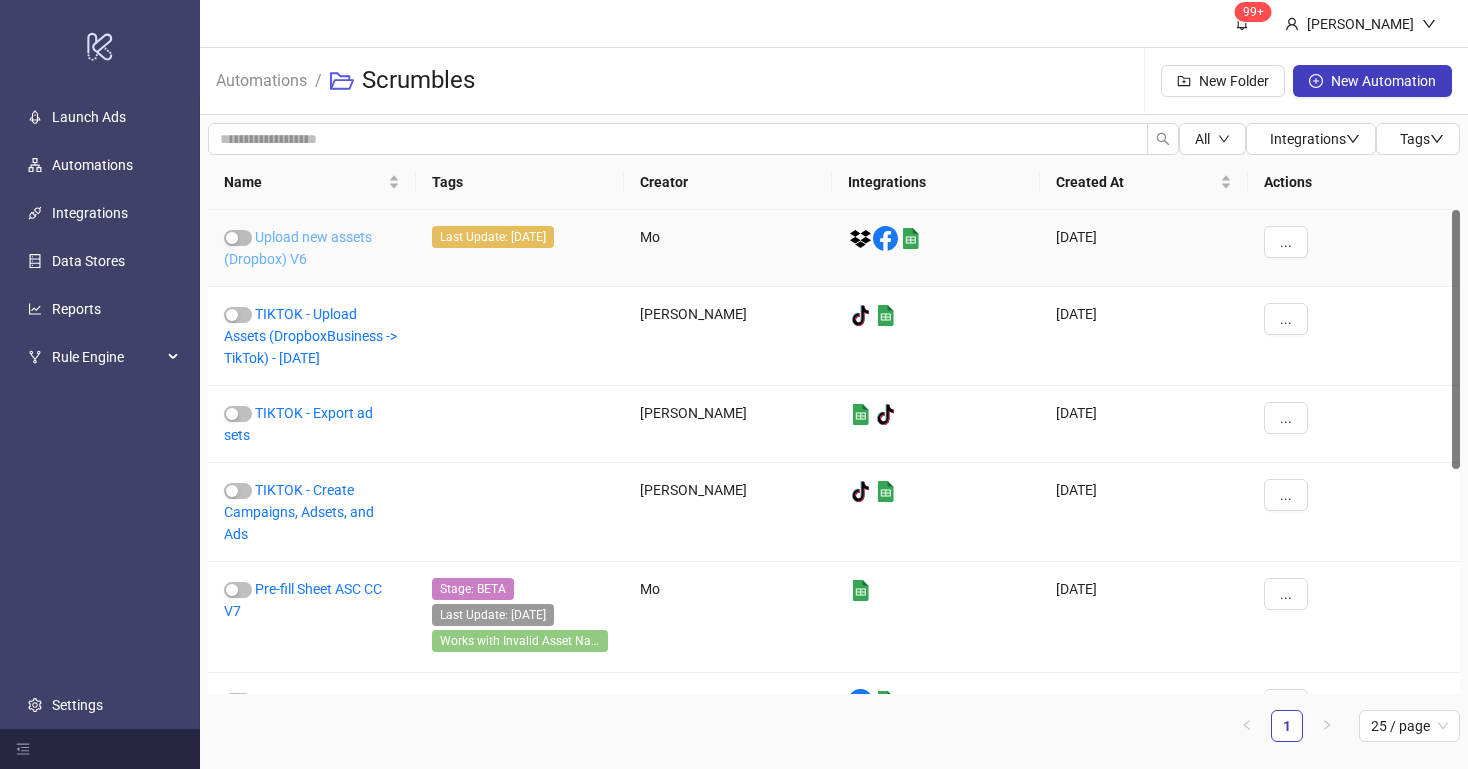 click on "Upload new assets (Dropbox) V6" at bounding box center (298, 248) 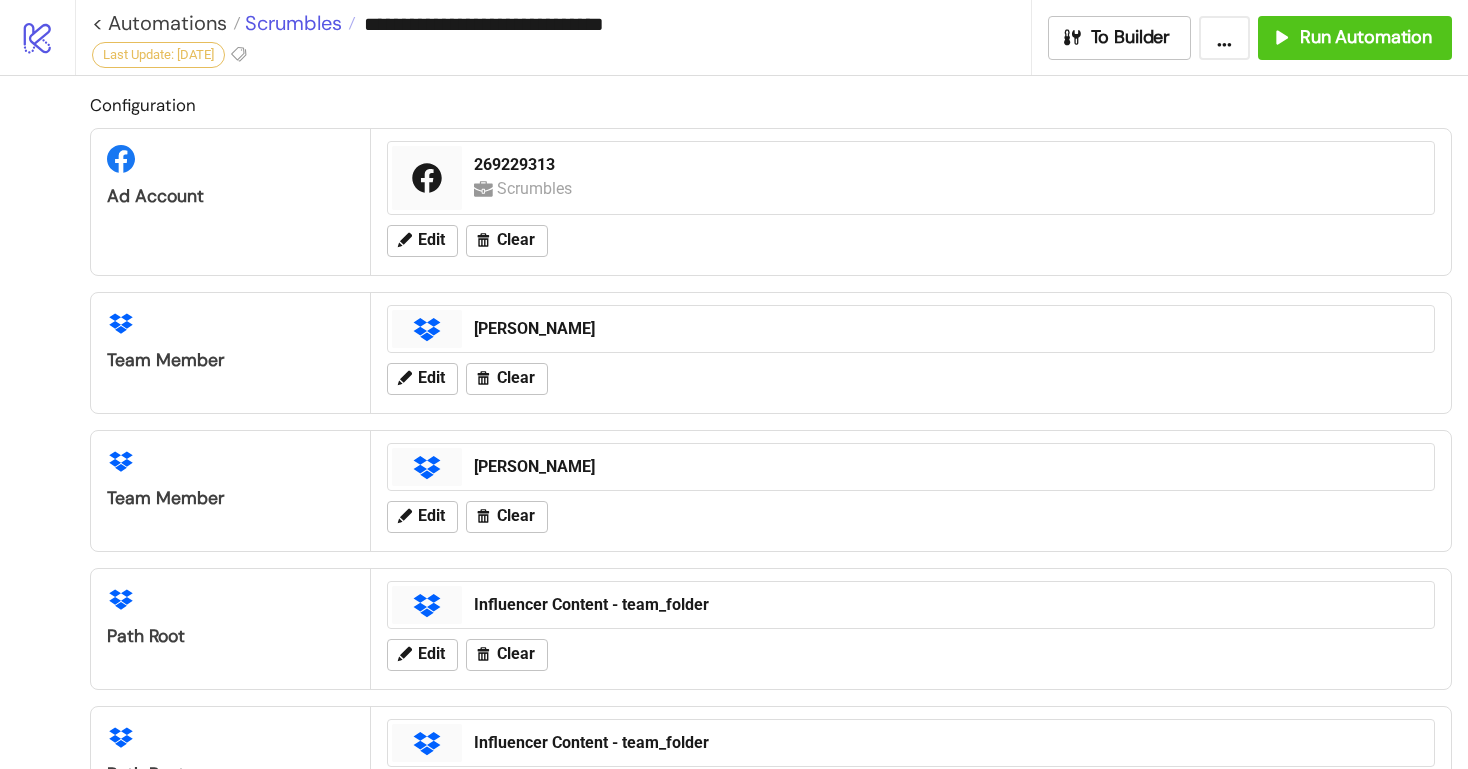 click on "Scrumbles" at bounding box center [291, 23] 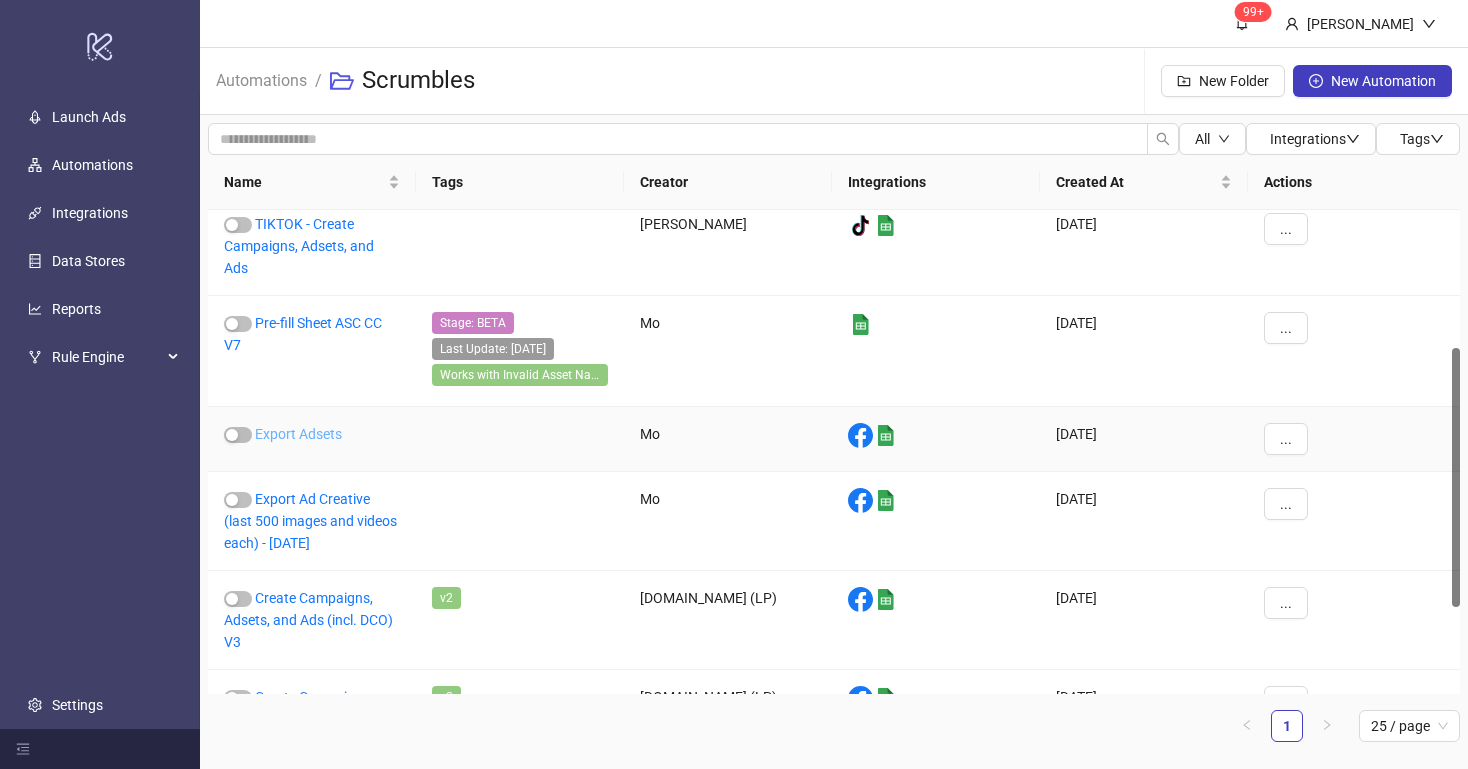 scroll, scrollTop: 256, scrollLeft: 0, axis: vertical 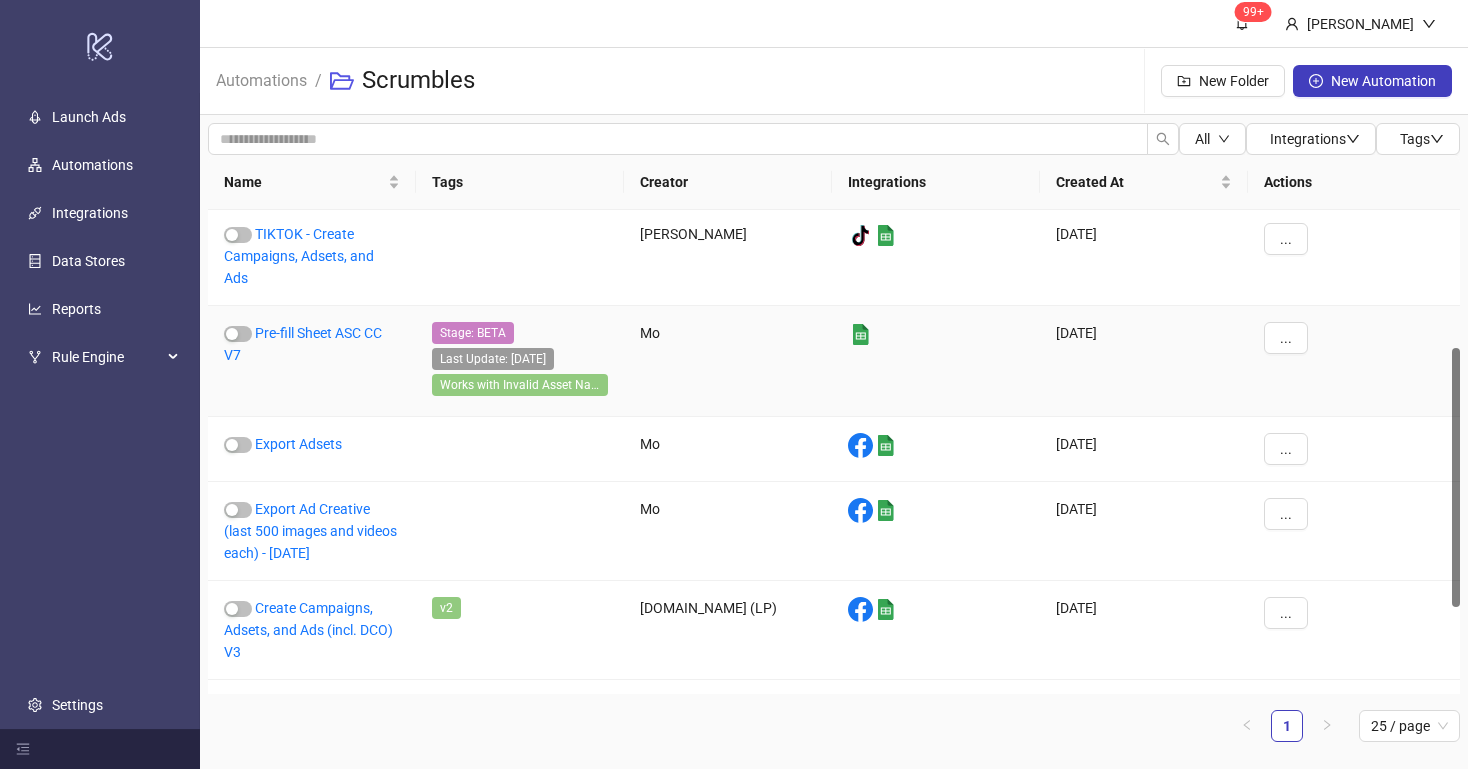 click on "Pre-fill Sheet ASC CC V7" at bounding box center [312, 361] 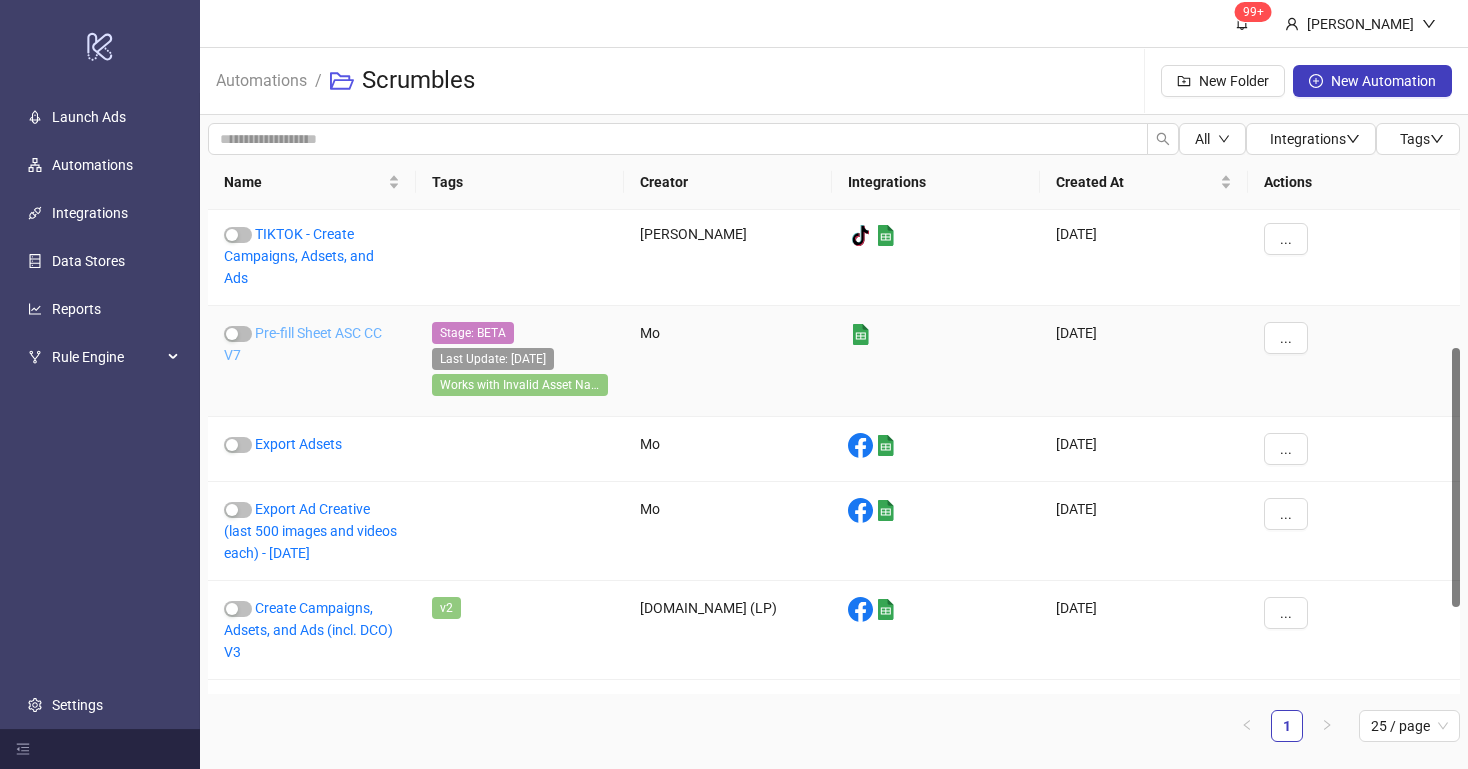 click on "Pre-fill Sheet ASC CC V7" at bounding box center [303, 344] 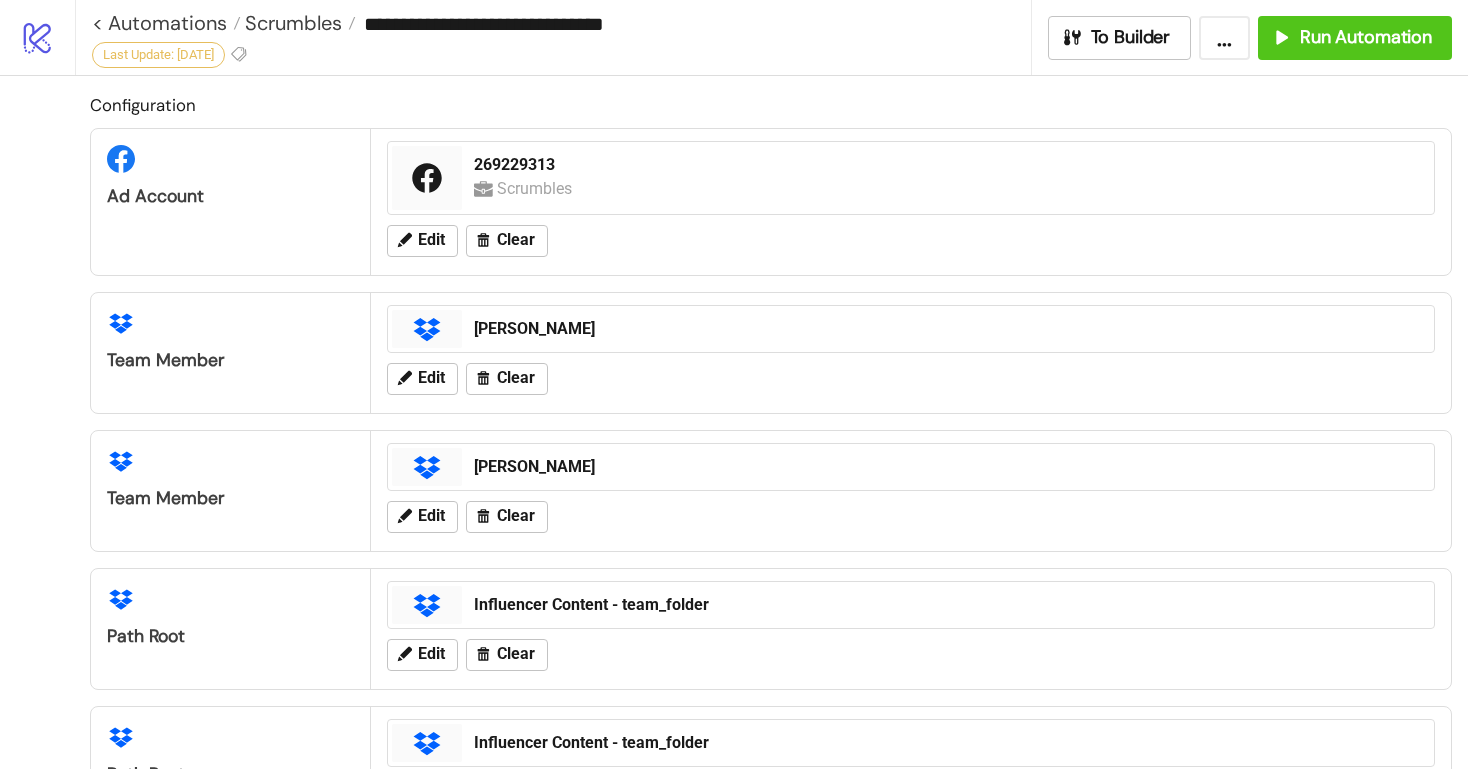 type on "**********" 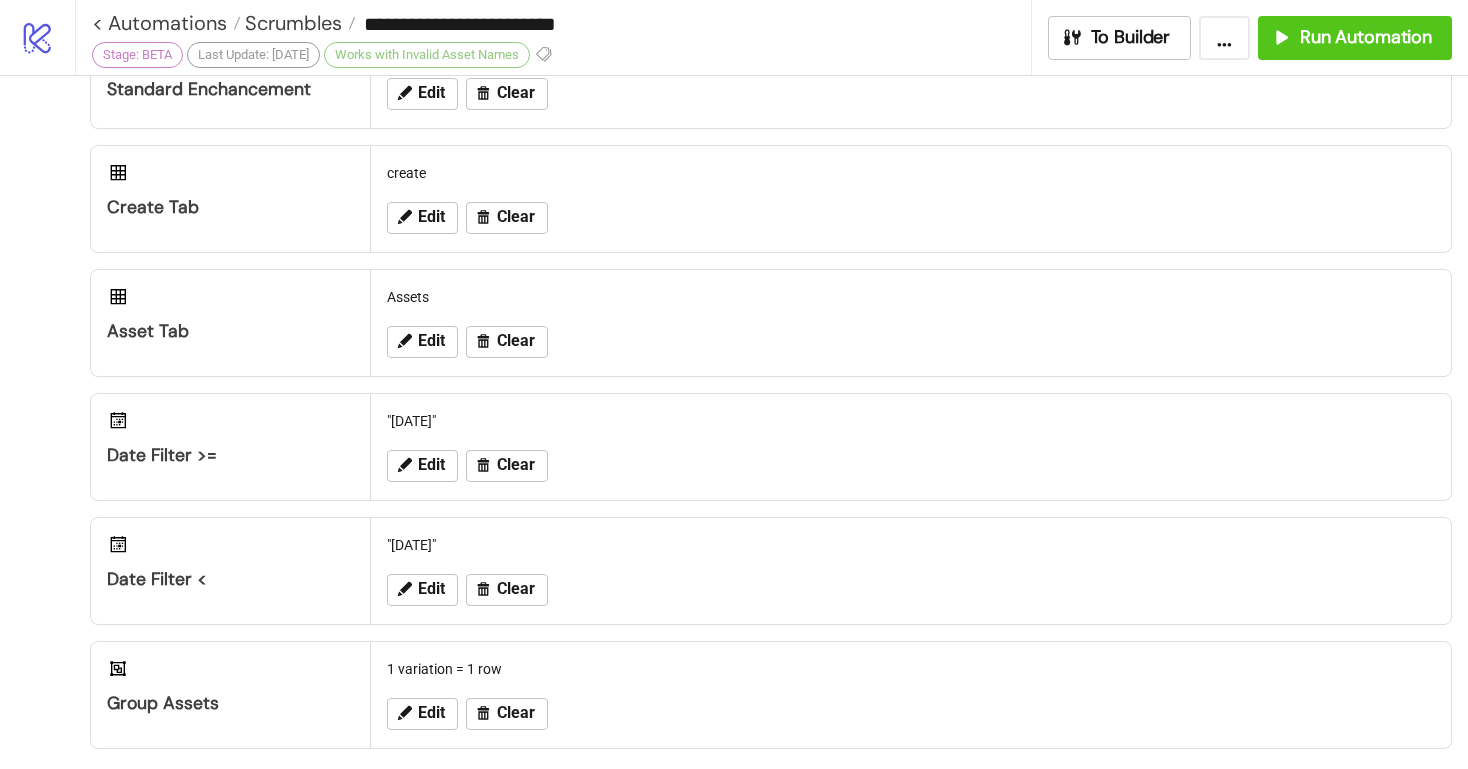 scroll, scrollTop: 388, scrollLeft: 0, axis: vertical 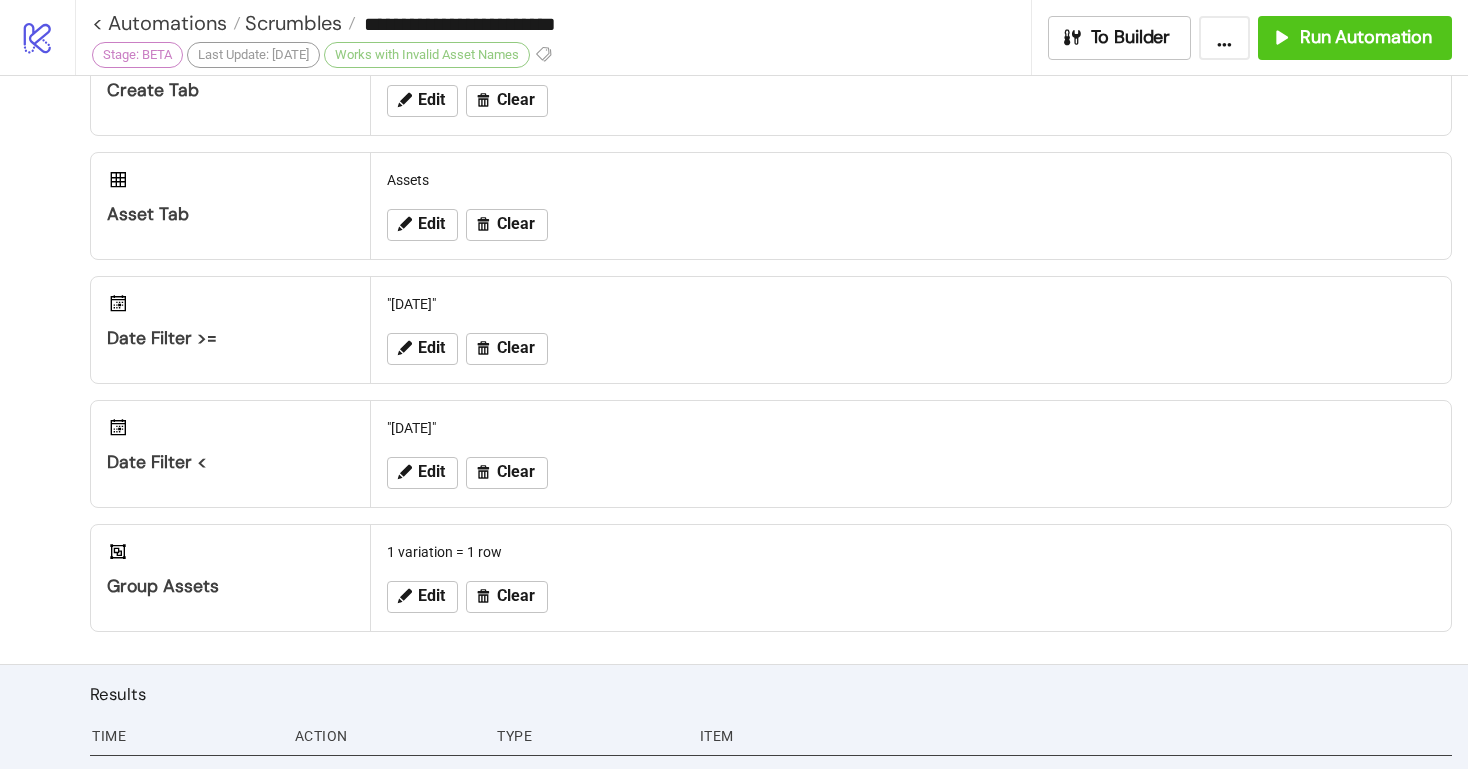 click on "Edit Clear" at bounding box center [911, 349] 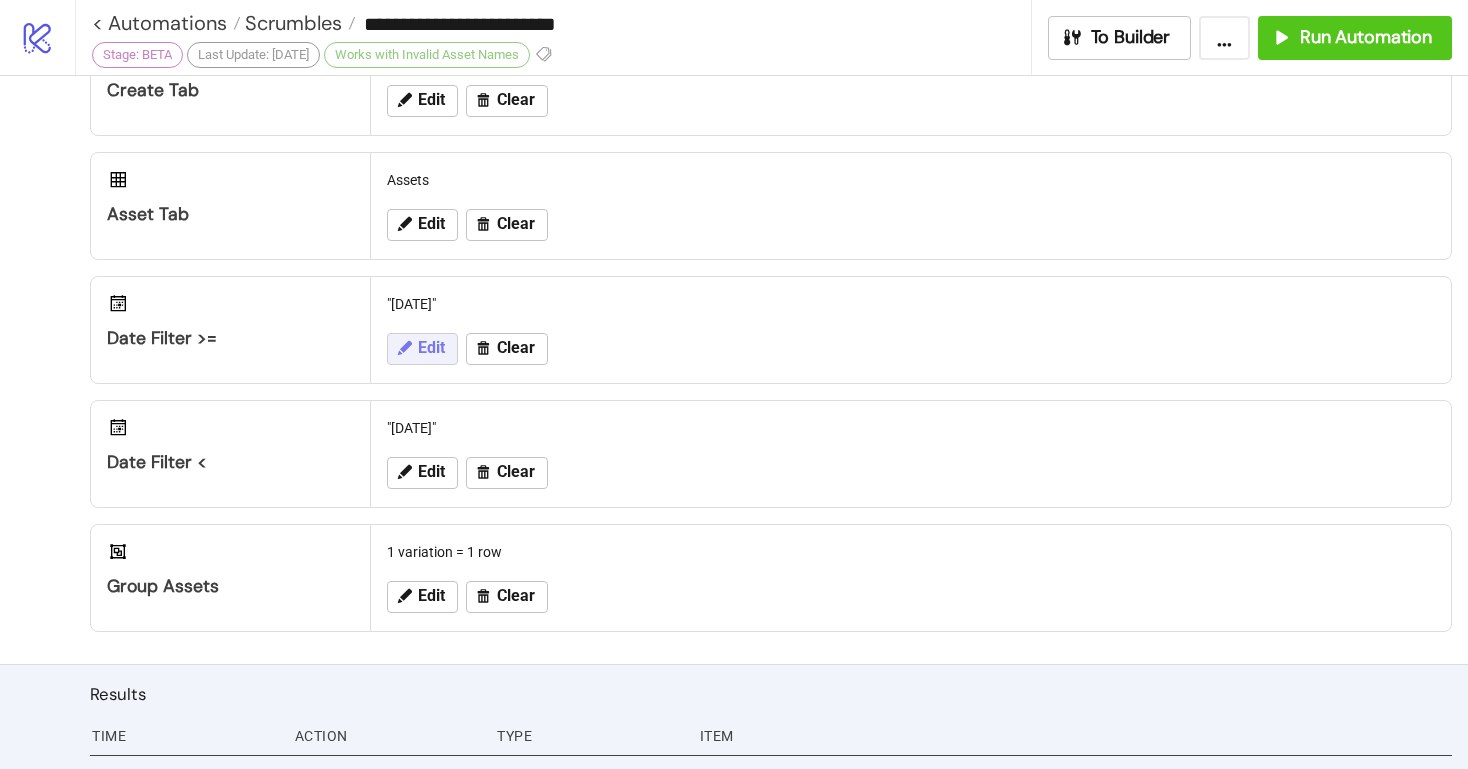 click on "Edit" at bounding box center [431, 348] 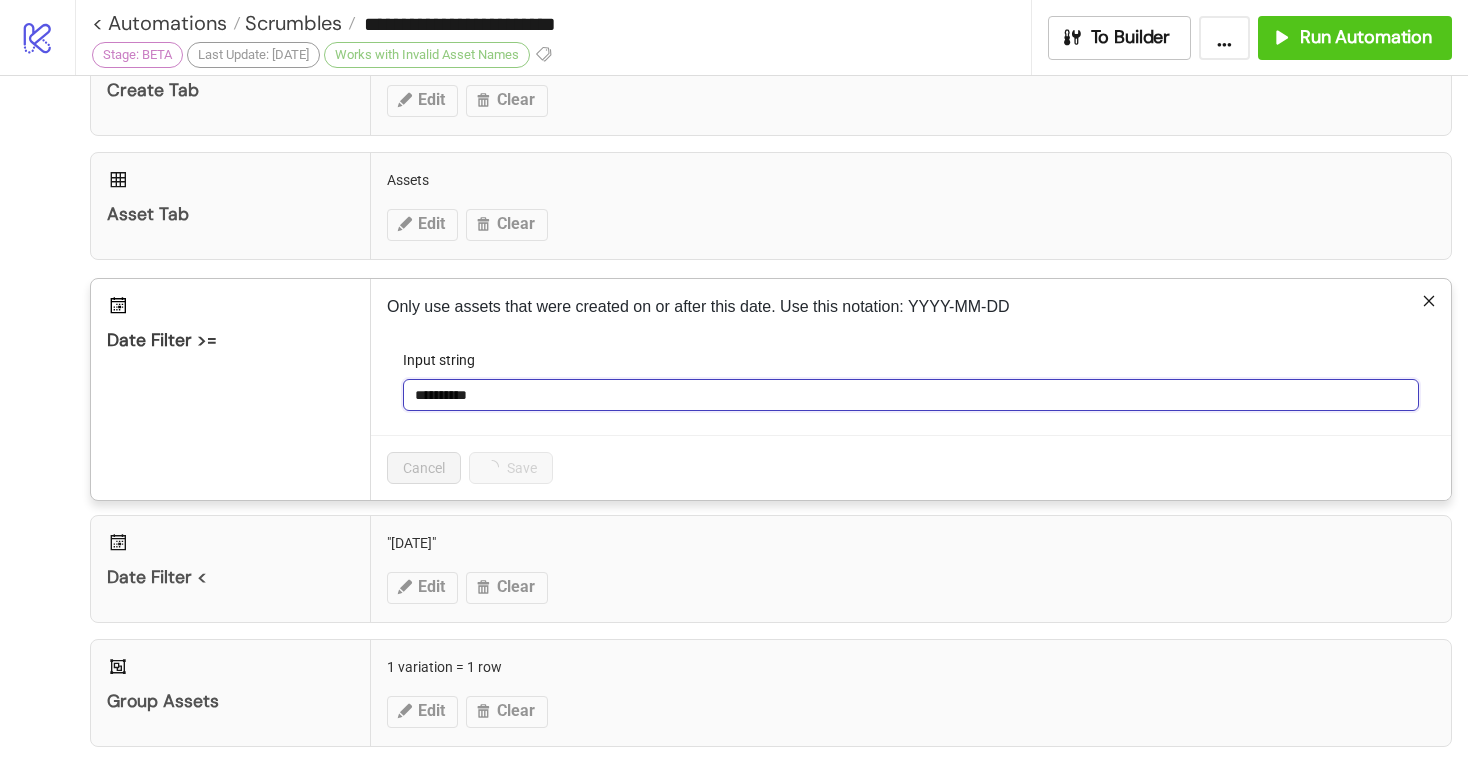 click on "**********" at bounding box center (911, 395) 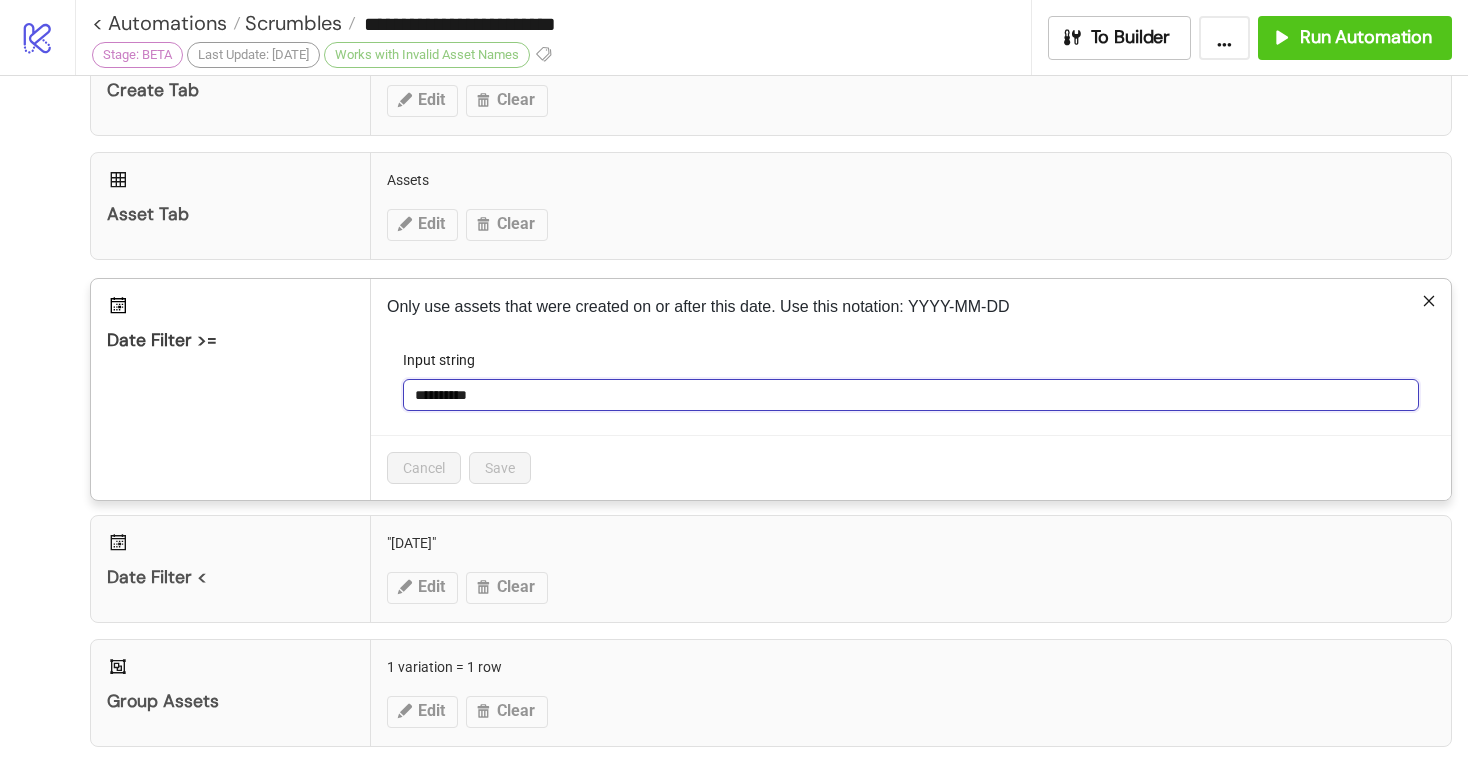 paste on "*********" 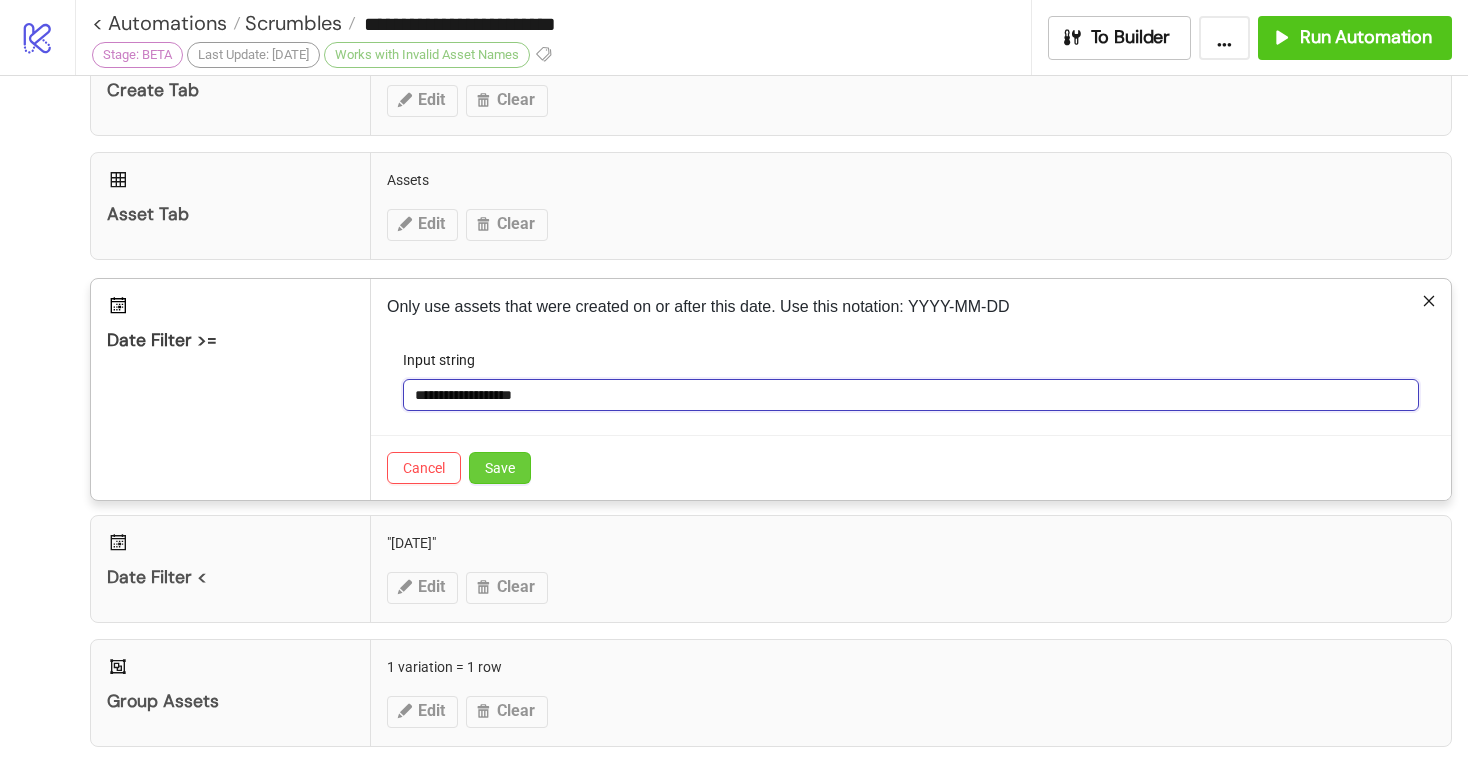 type on "**********" 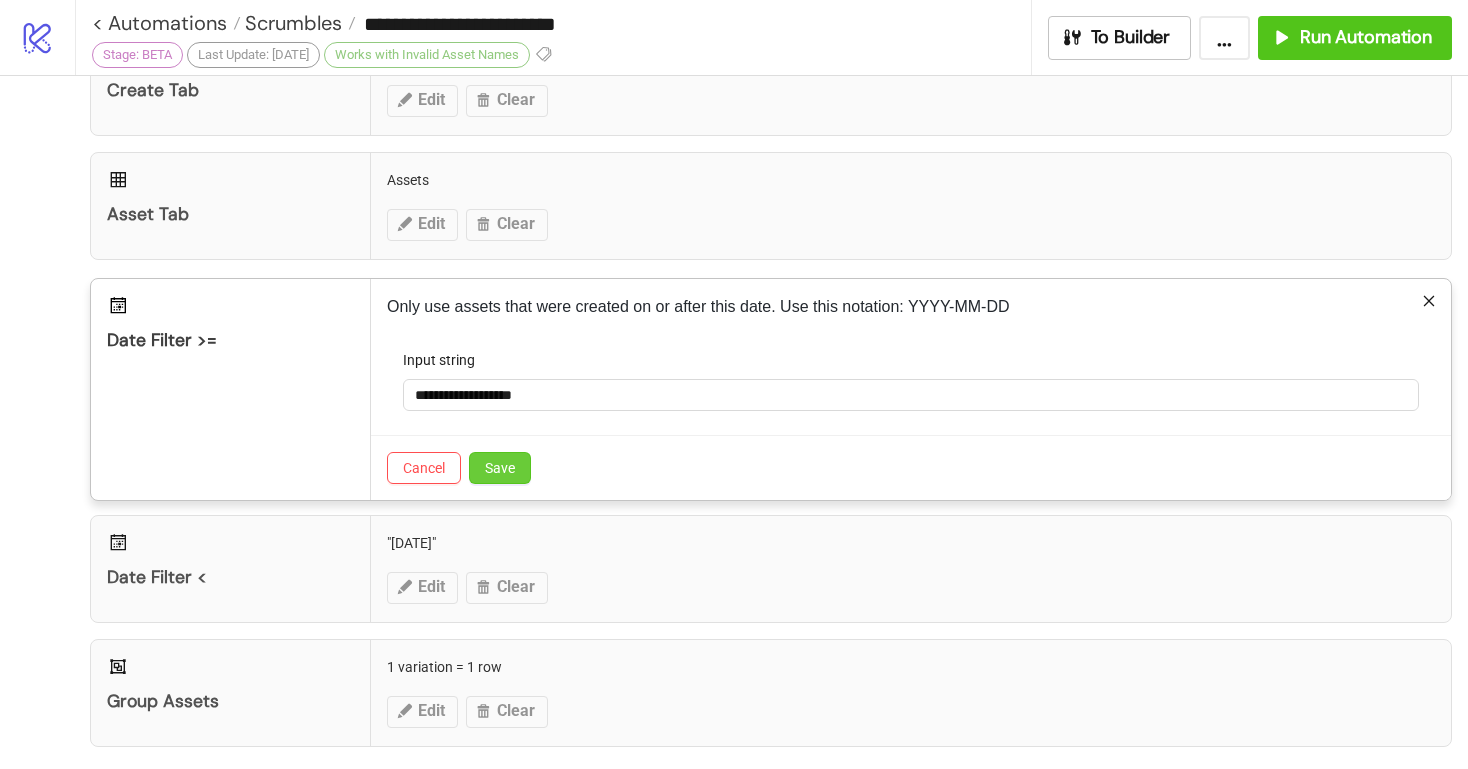 click on "Save" at bounding box center [500, 468] 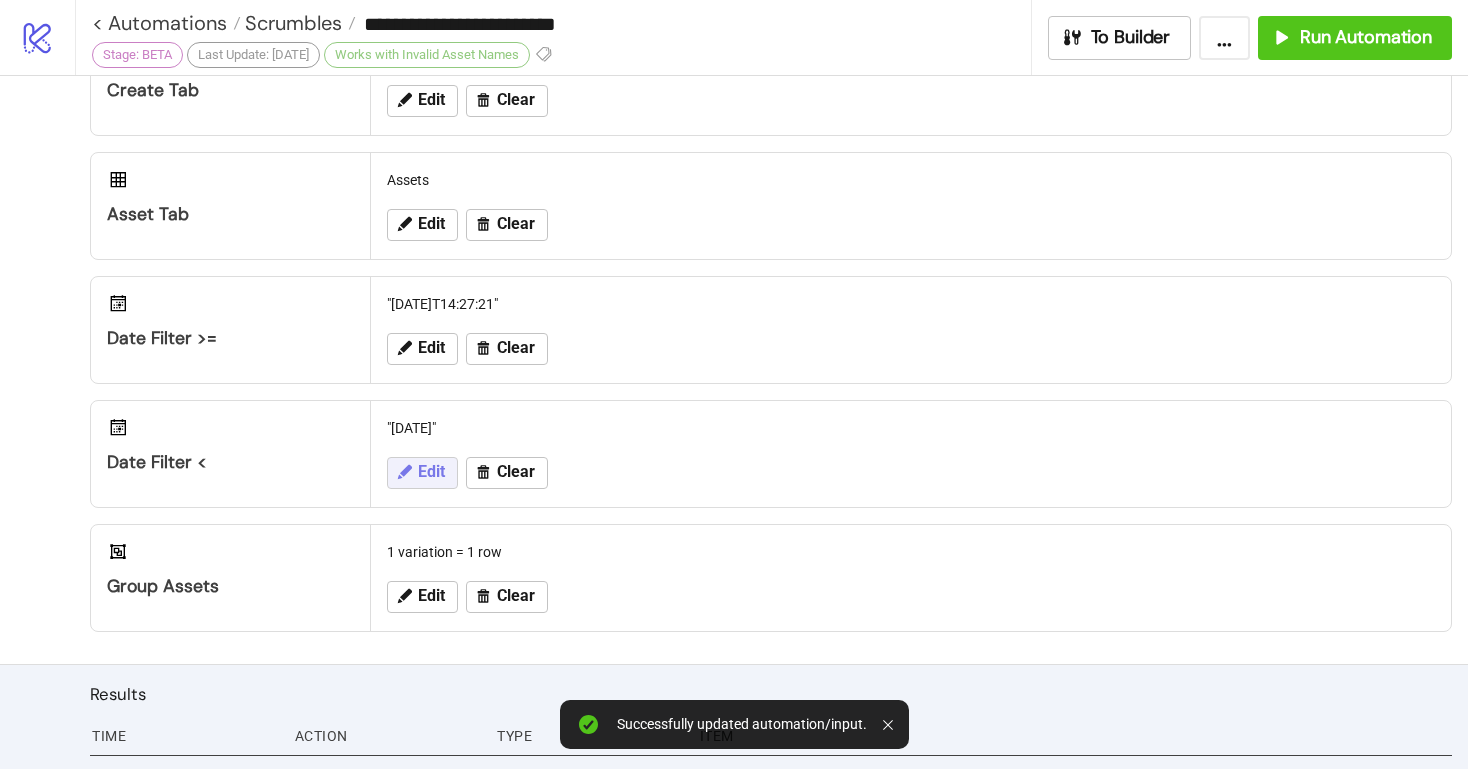 click on "Edit" at bounding box center [431, 472] 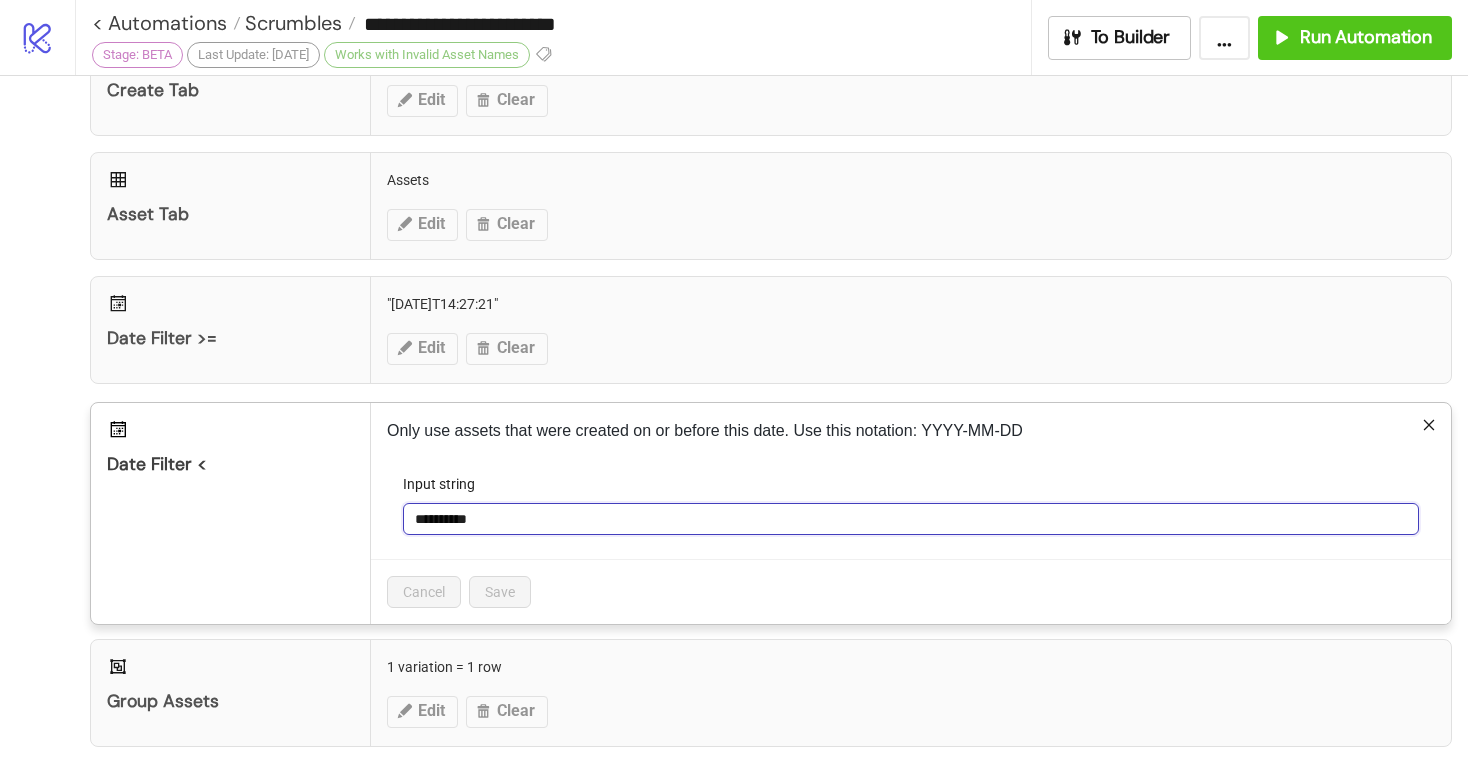 click on "**********" at bounding box center [911, 519] 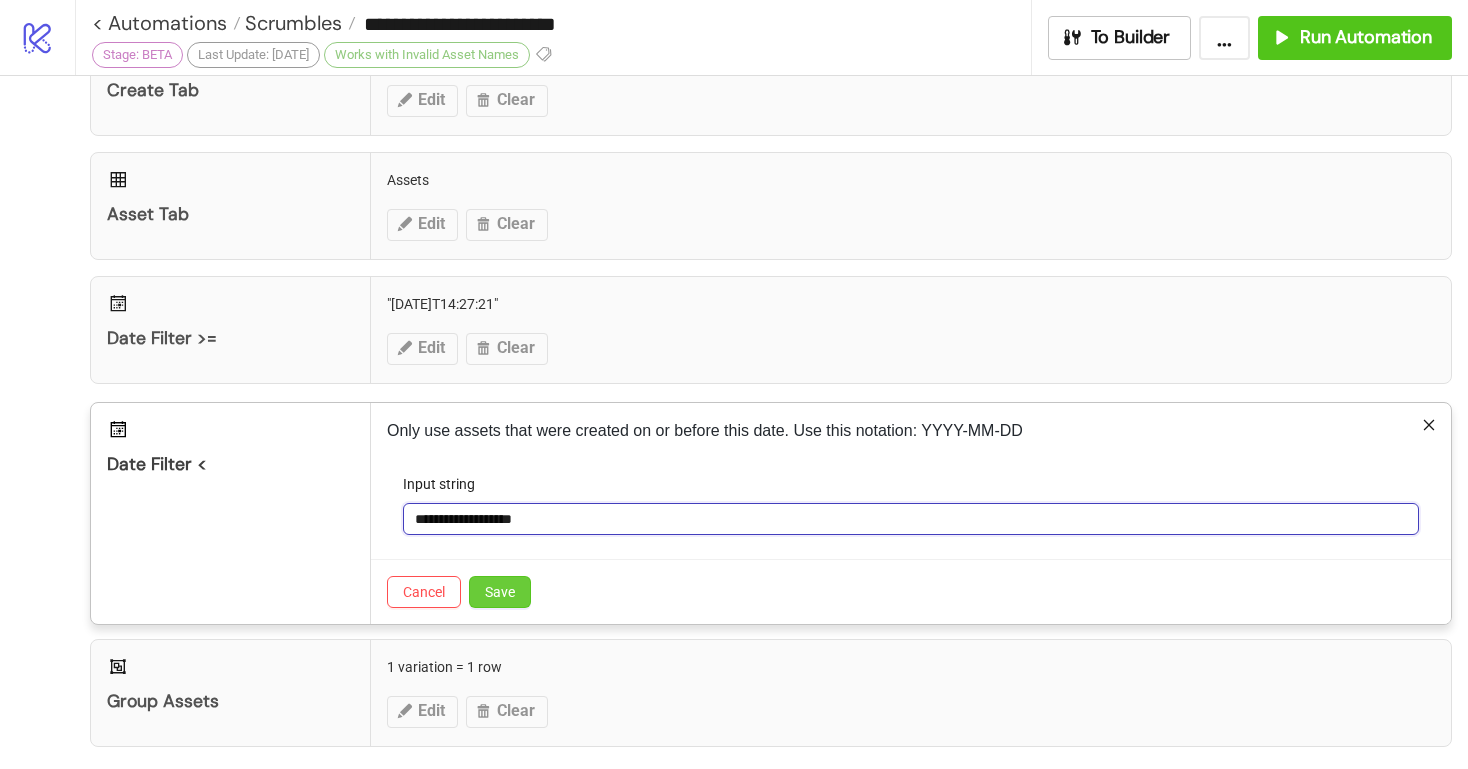 type on "**********" 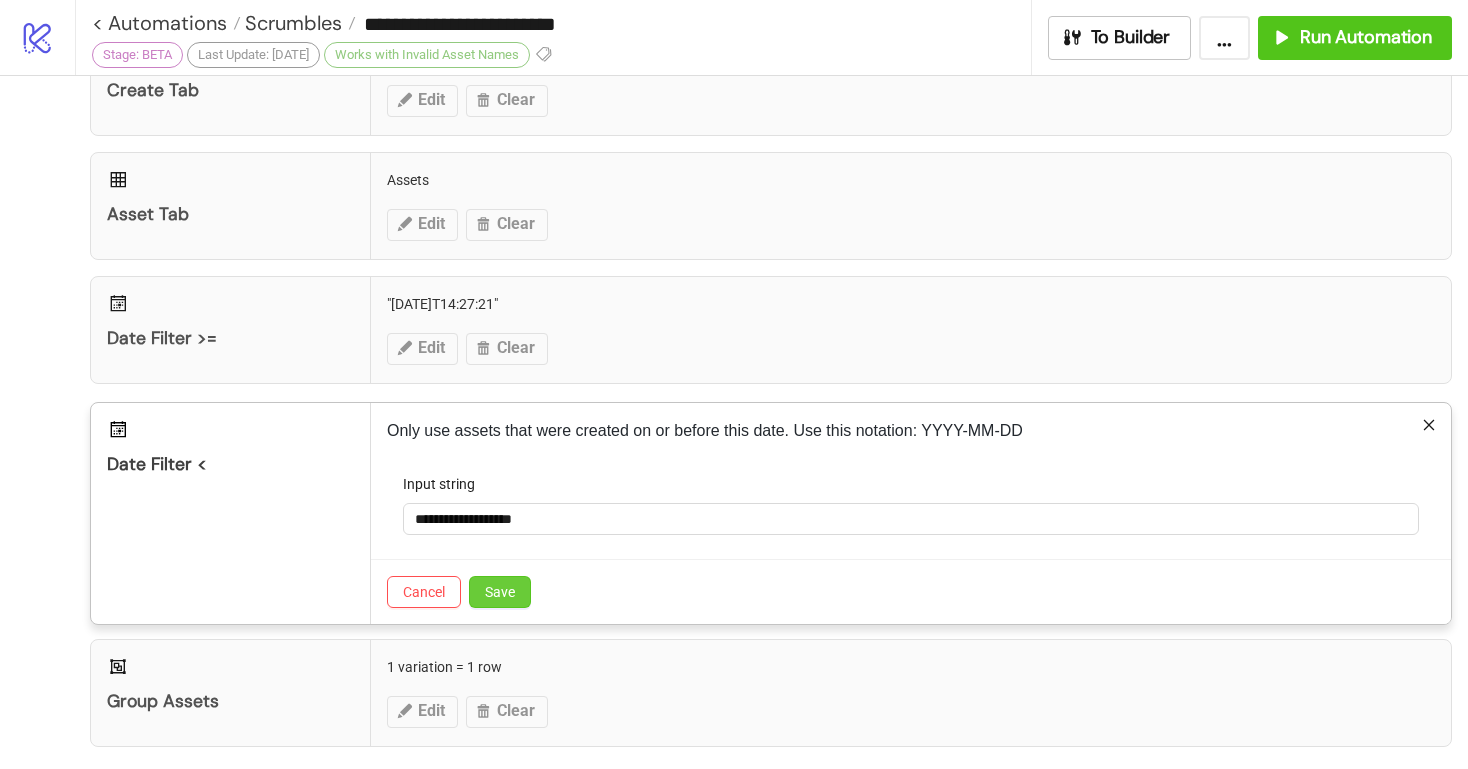 click on "Save" at bounding box center [500, 592] 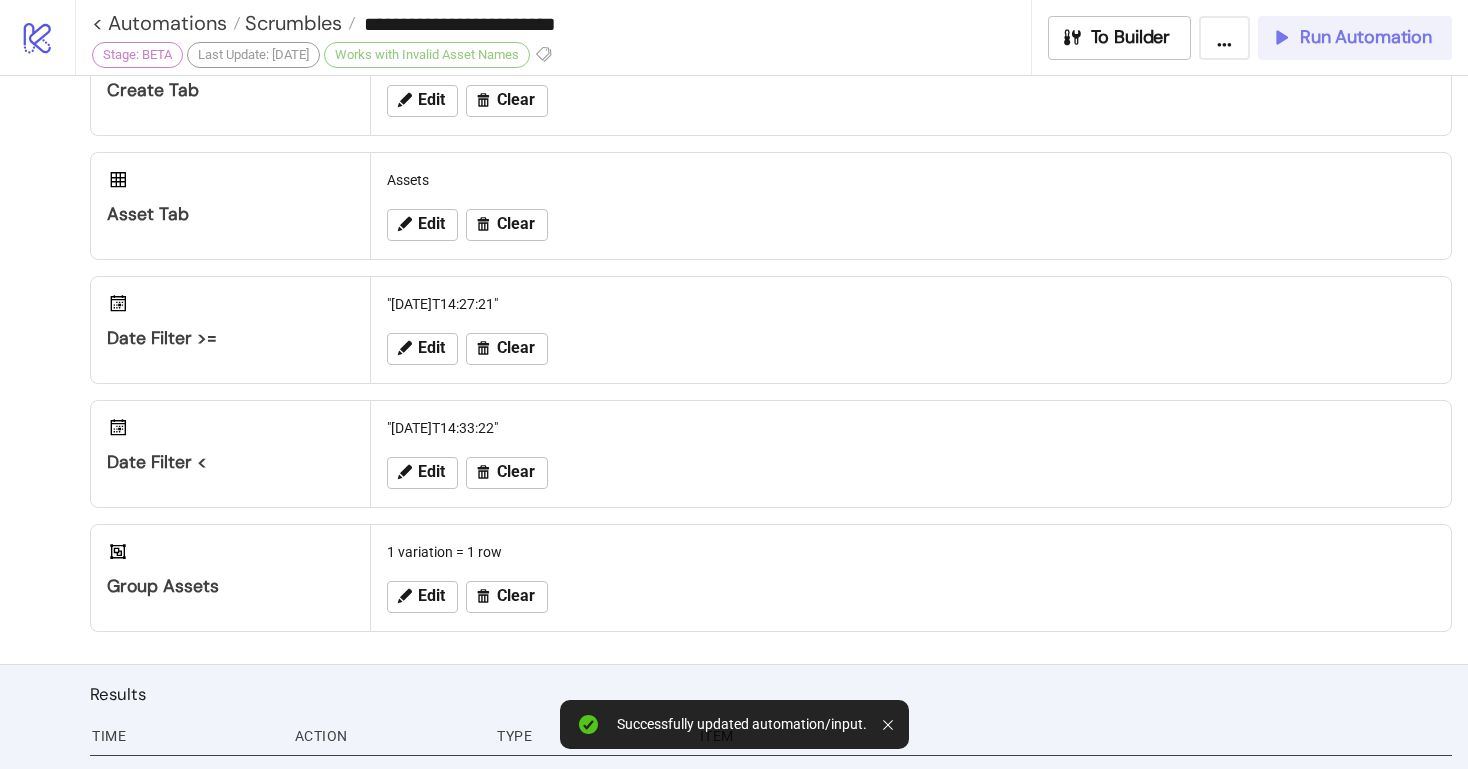 click on "Run Automation" at bounding box center [1366, 37] 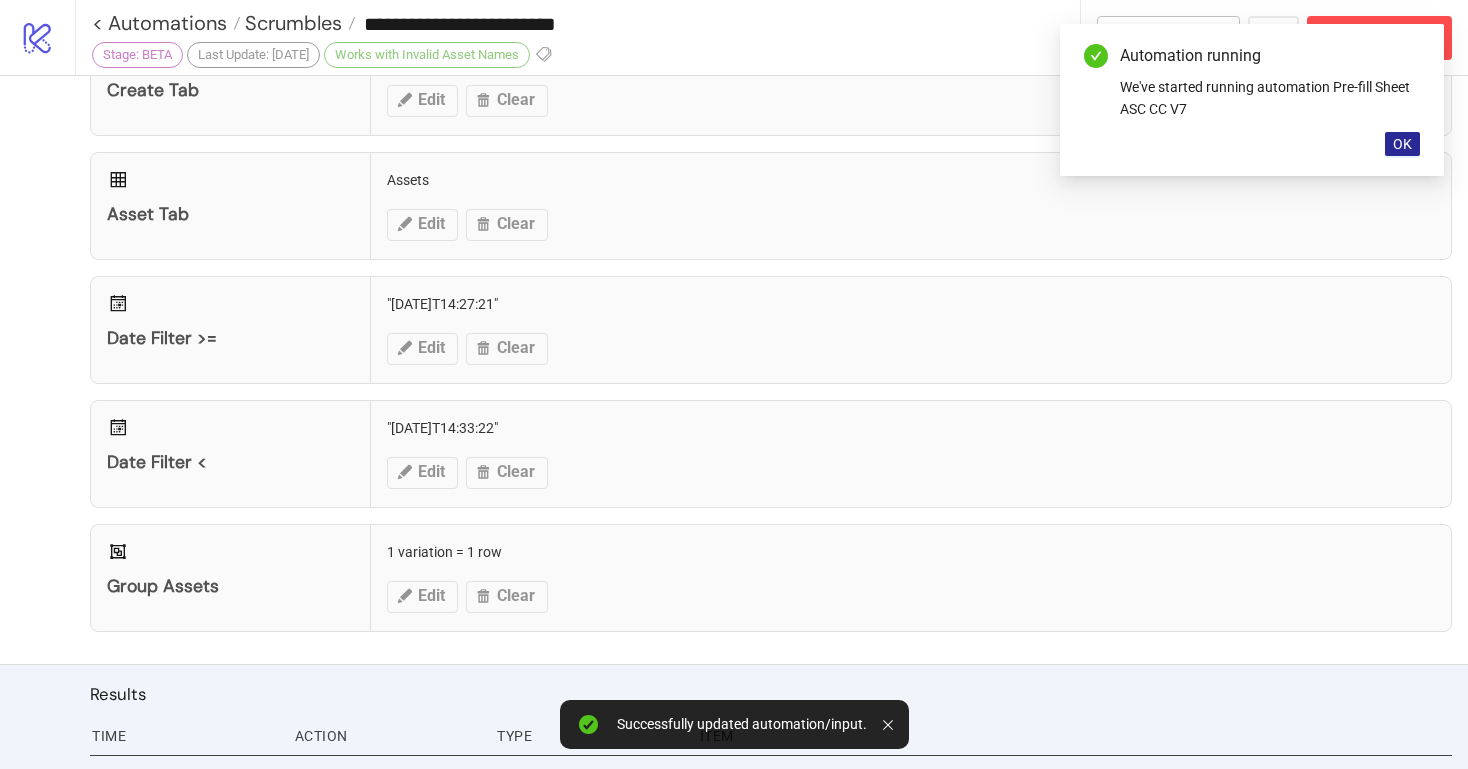 click on "OK" at bounding box center (1402, 144) 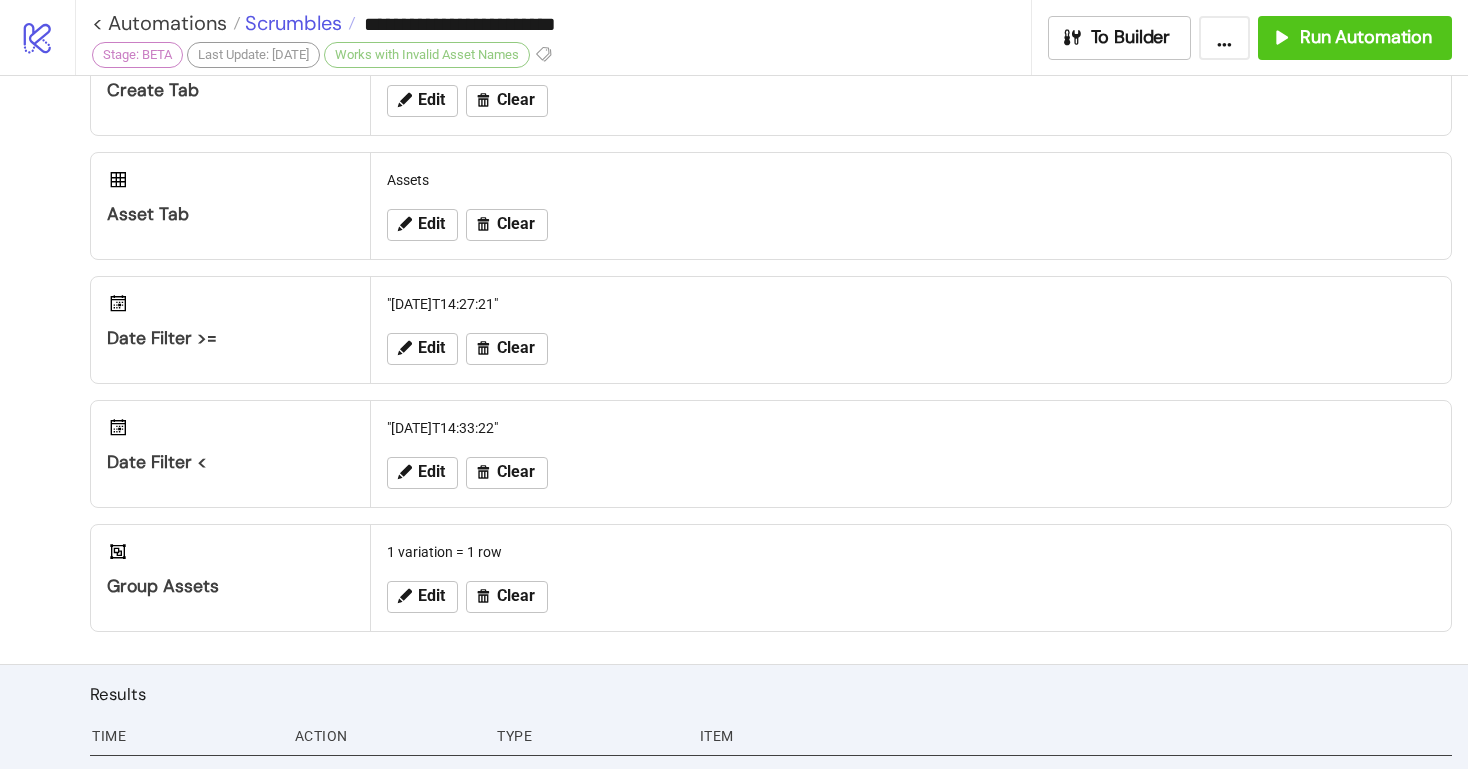 click on "Scrumbles" at bounding box center (291, 23) 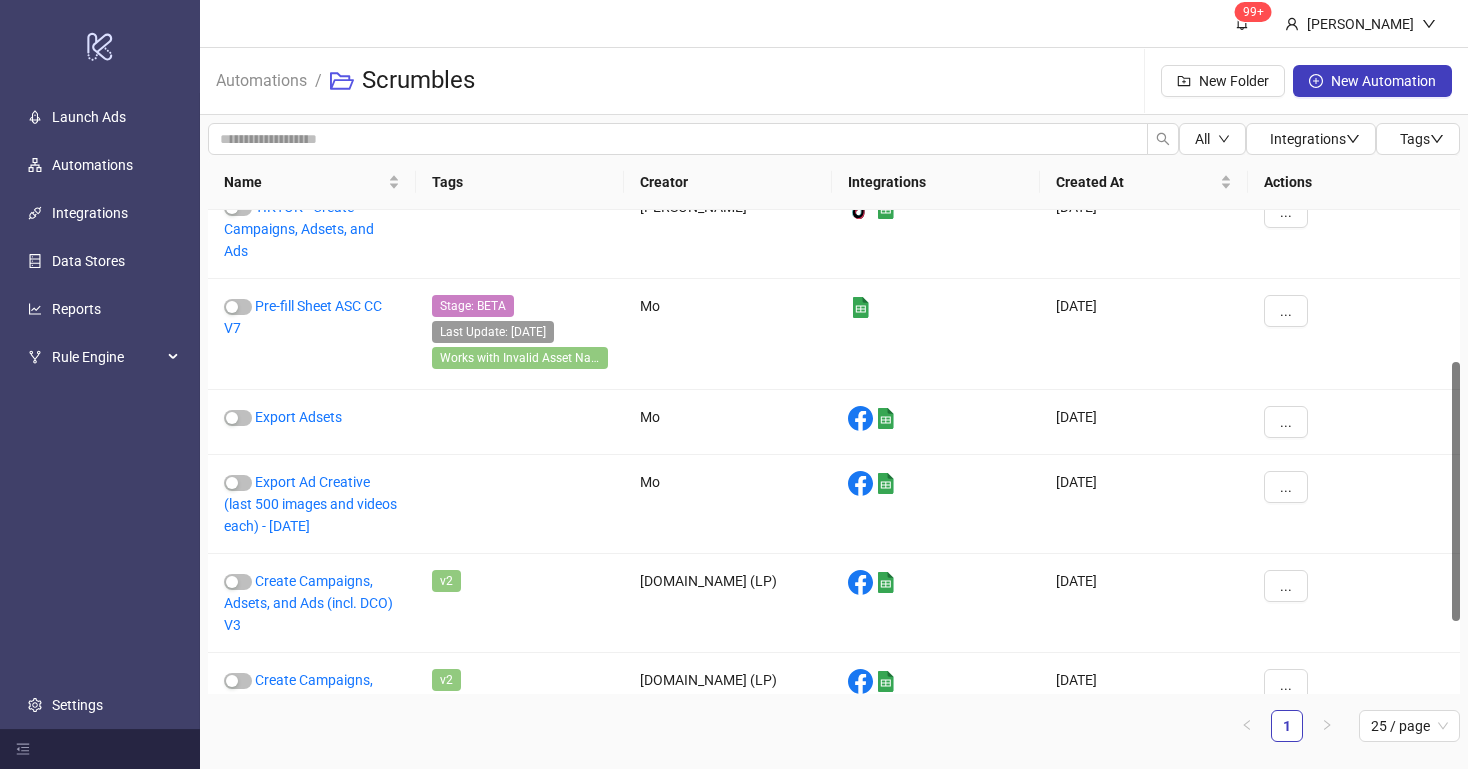 scroll, scrollTop: 418, scrollLeft: 0, axis: vertical 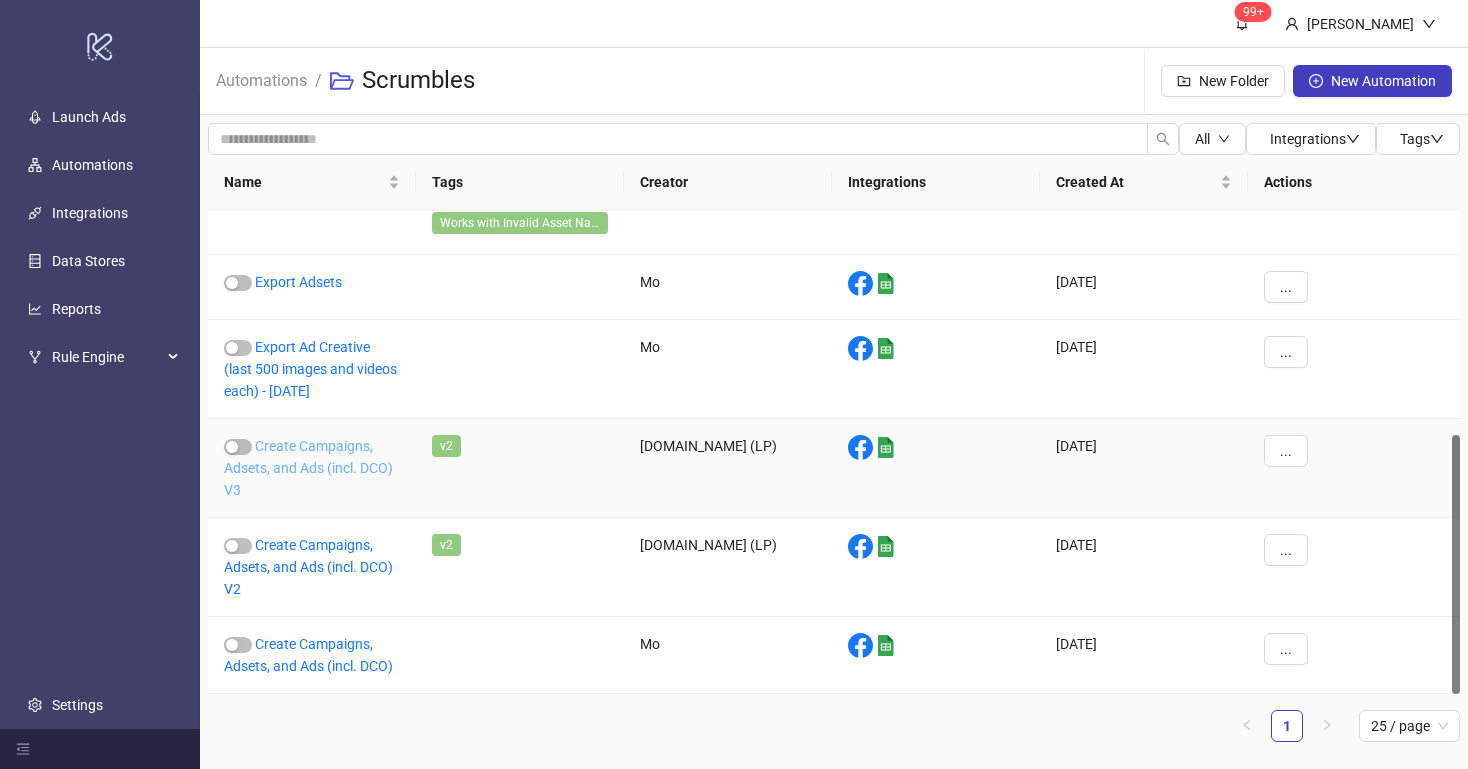 click on "Create Campaigns, Adsets, and Ads (incl. DCO) V3" at bounding box center (308, 468) 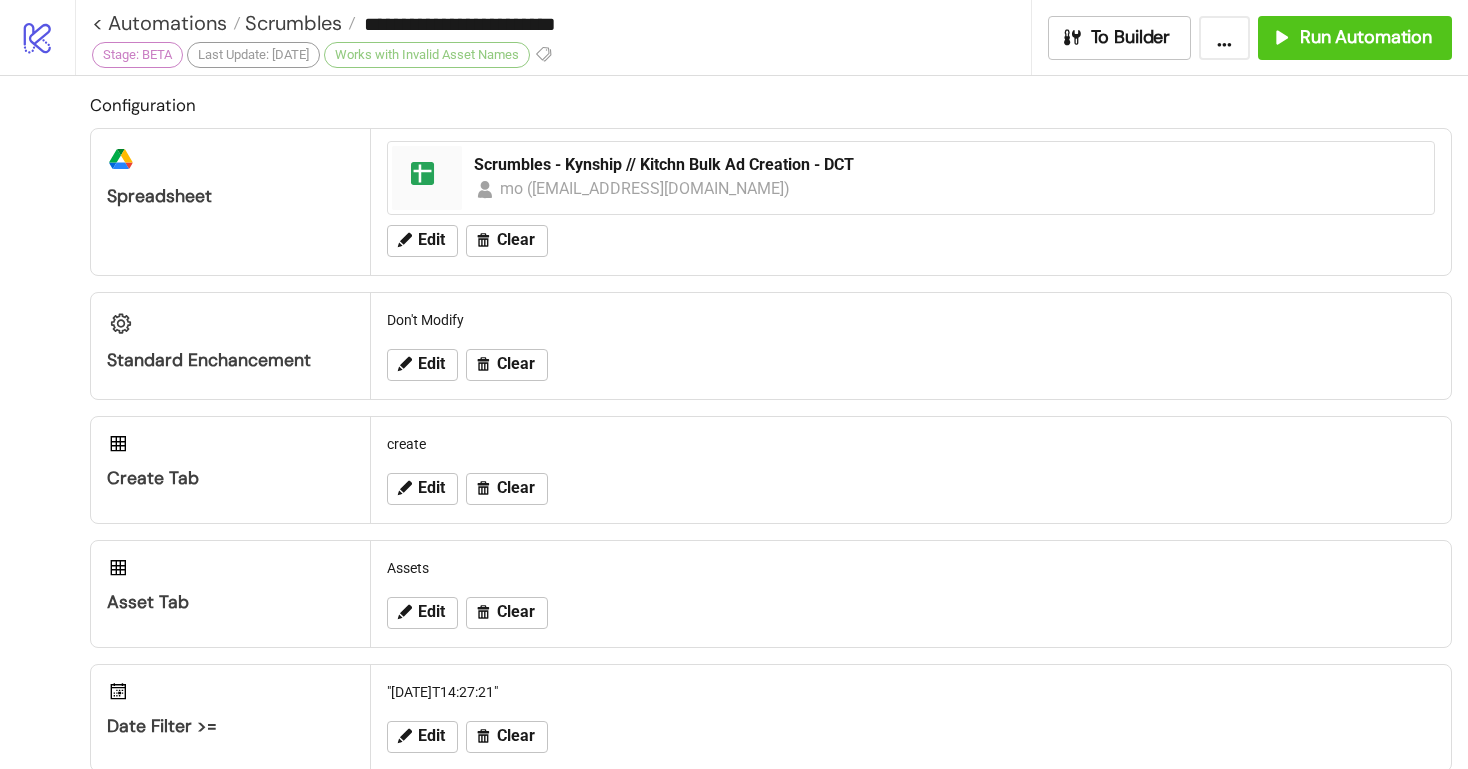 type on "**********" 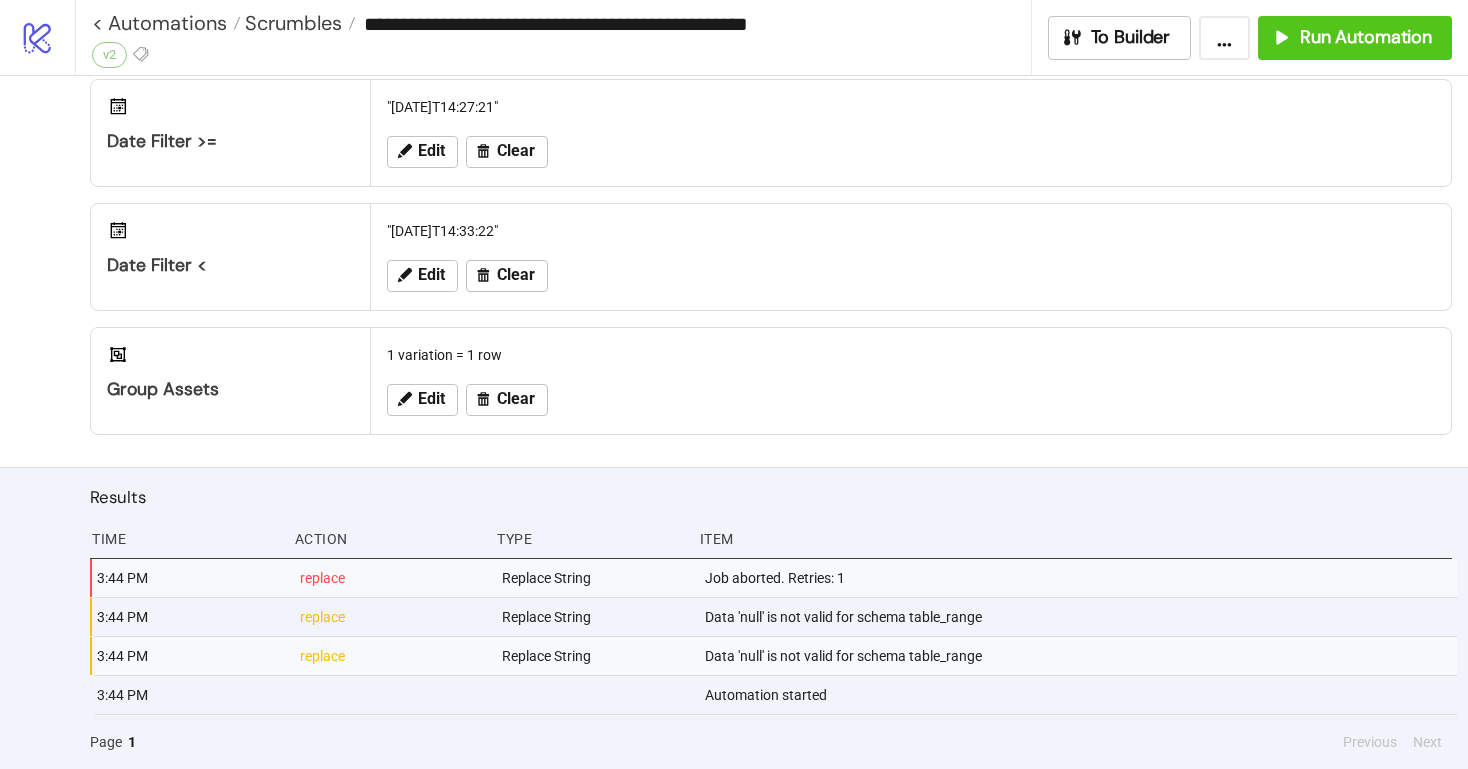 scroll, scrollTop: 588, scrollLeft: 0, axis: vertical 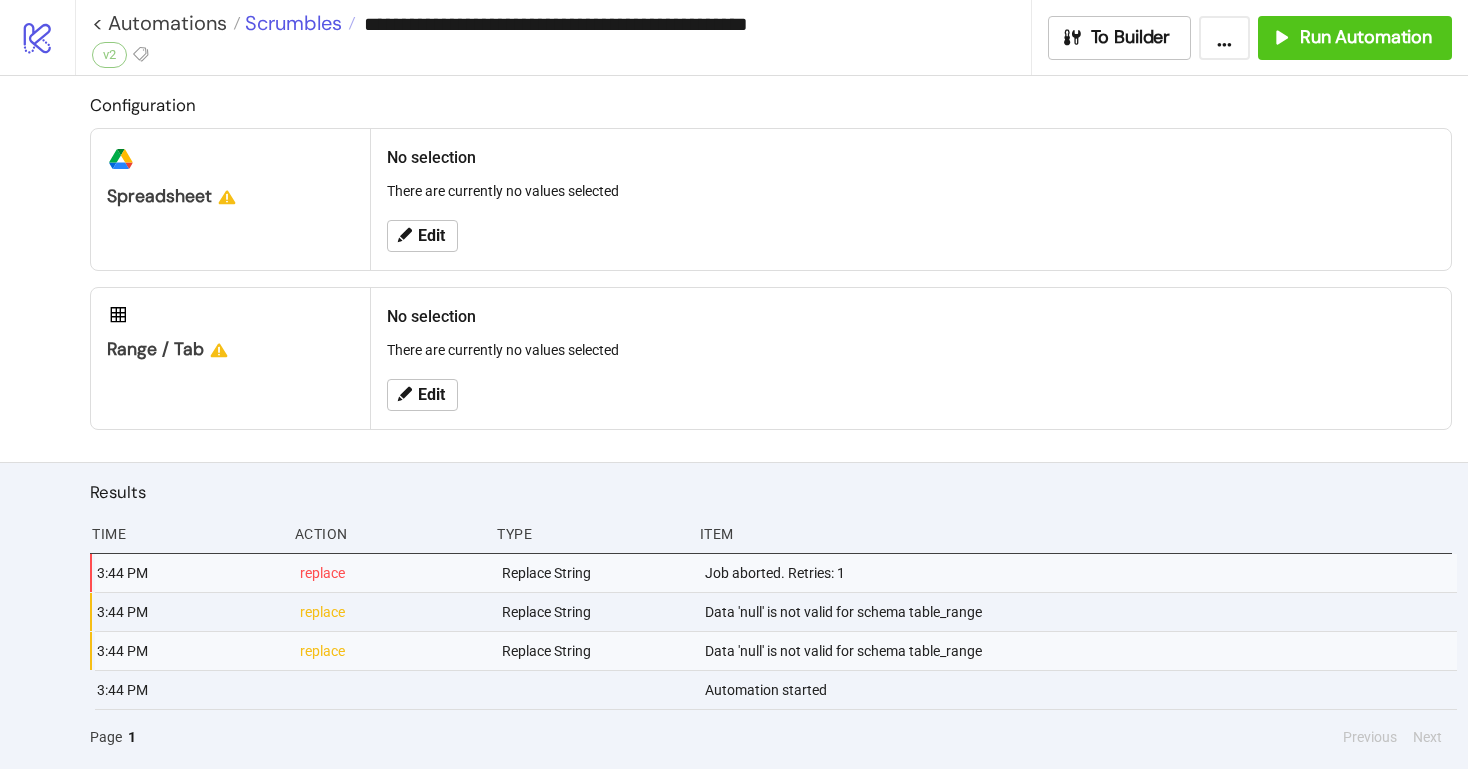 click on "Scrumbles" at bounding box center [291, 23] 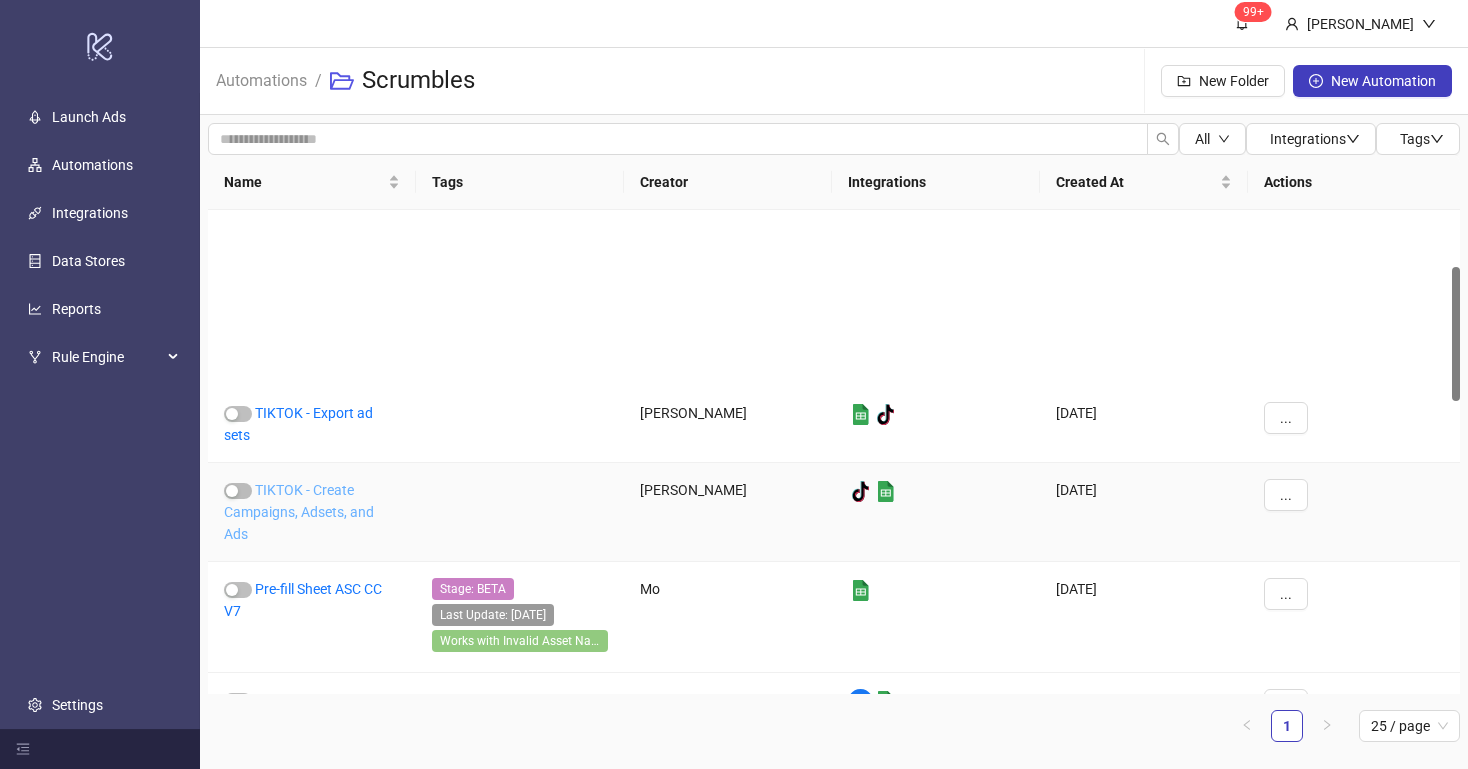 scroll, scrollTop: 418, scrollLeft: 0, axis: vertical 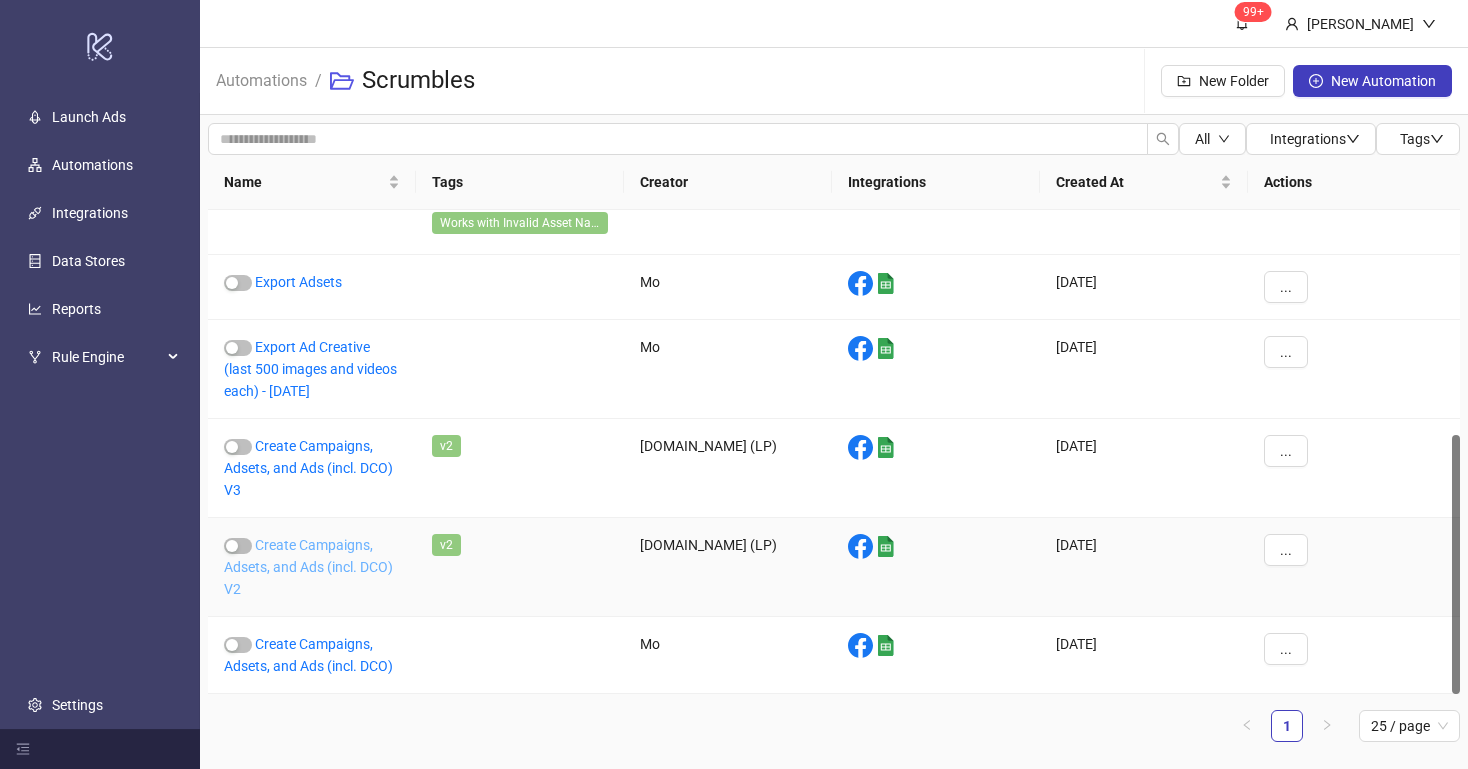 click on "Create Campaigns, Adsets, and Ads (incl. DCO) V2" at bounding box center (308, 567) 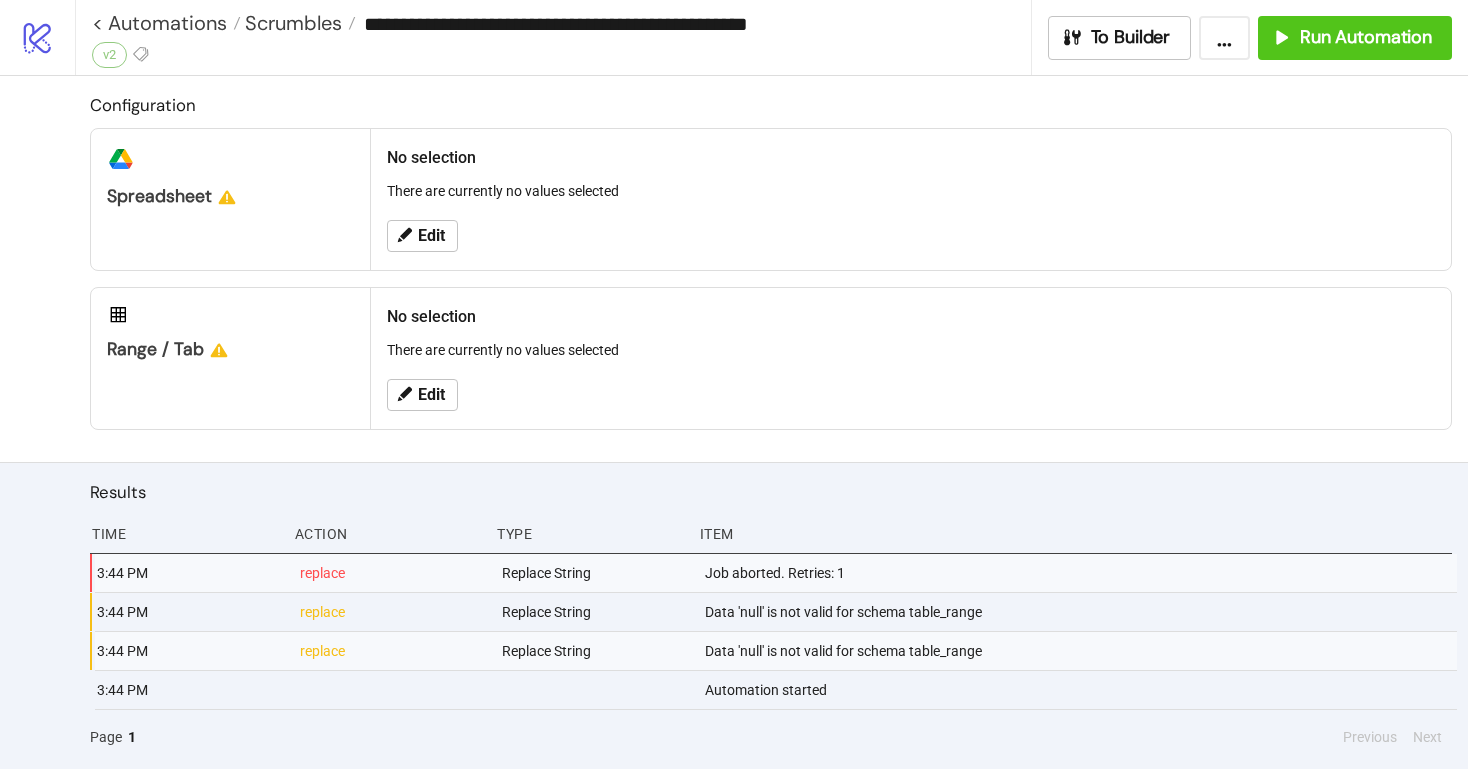 type on "**********" 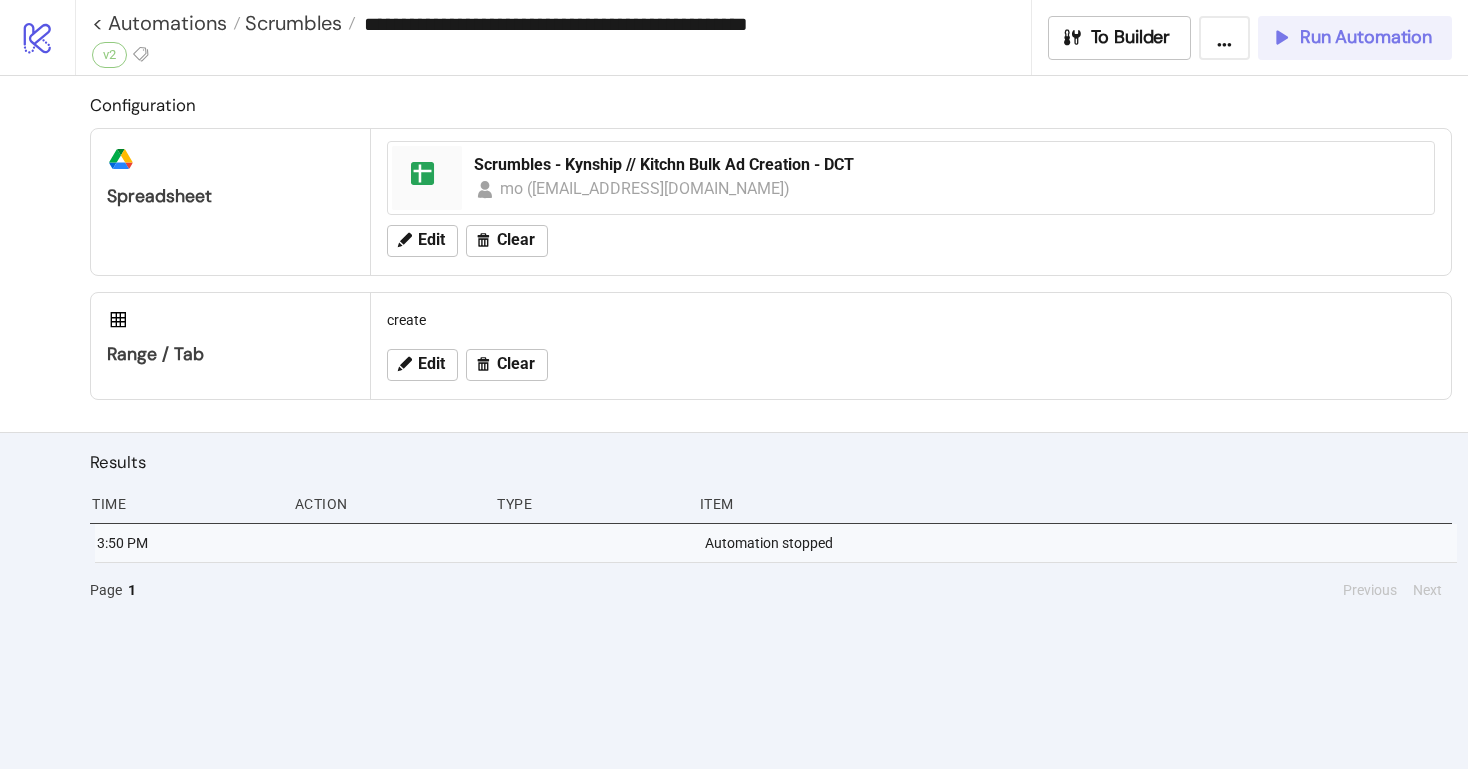 click on "Run Automation" at bounding box center [1366, 37] 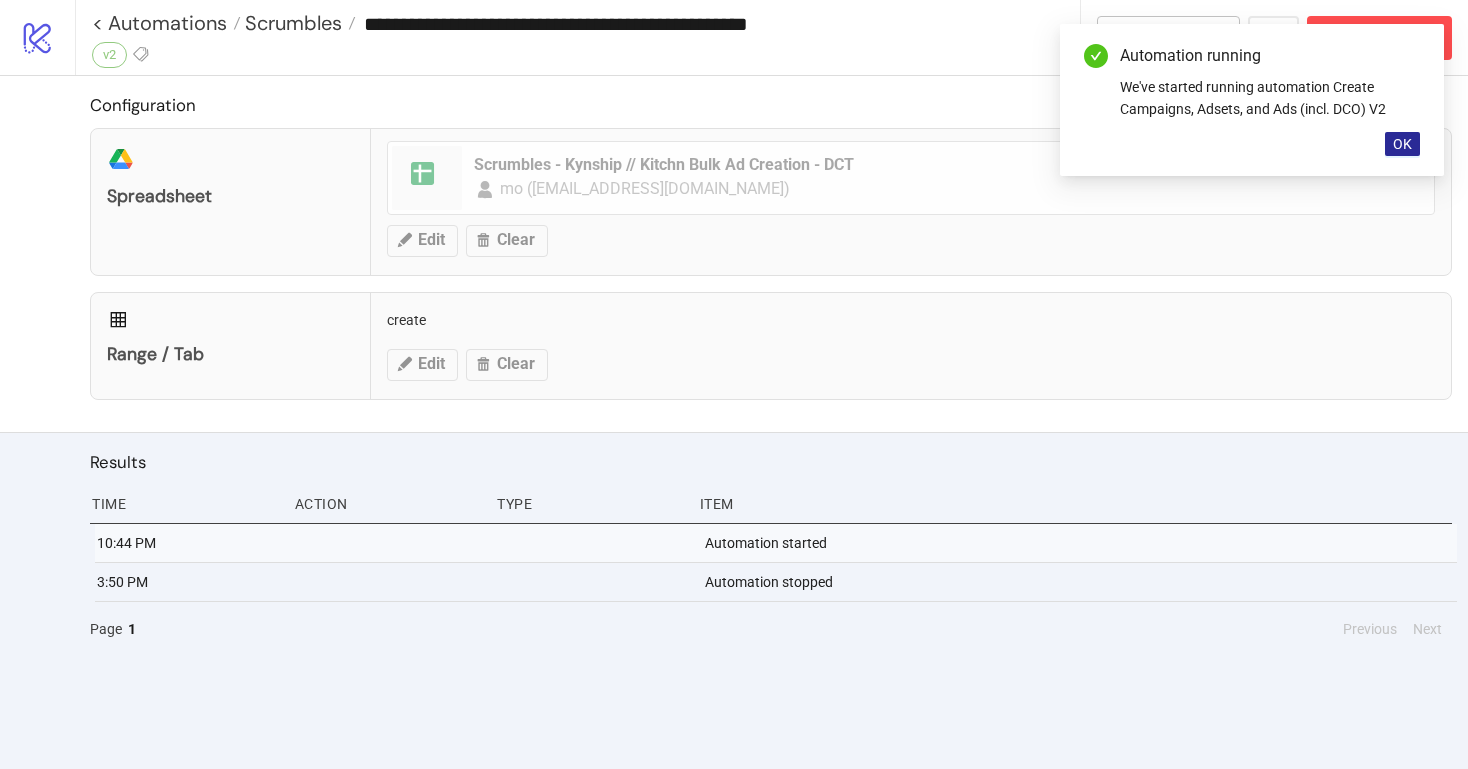 click on "OK" at bounding box center [1402, 144] 